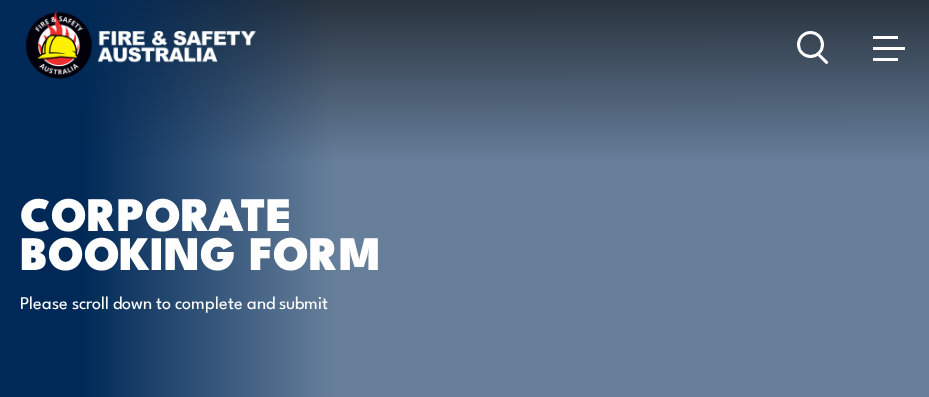 scroll, scrollTop: 0, scrollLeft: 0, axis: both 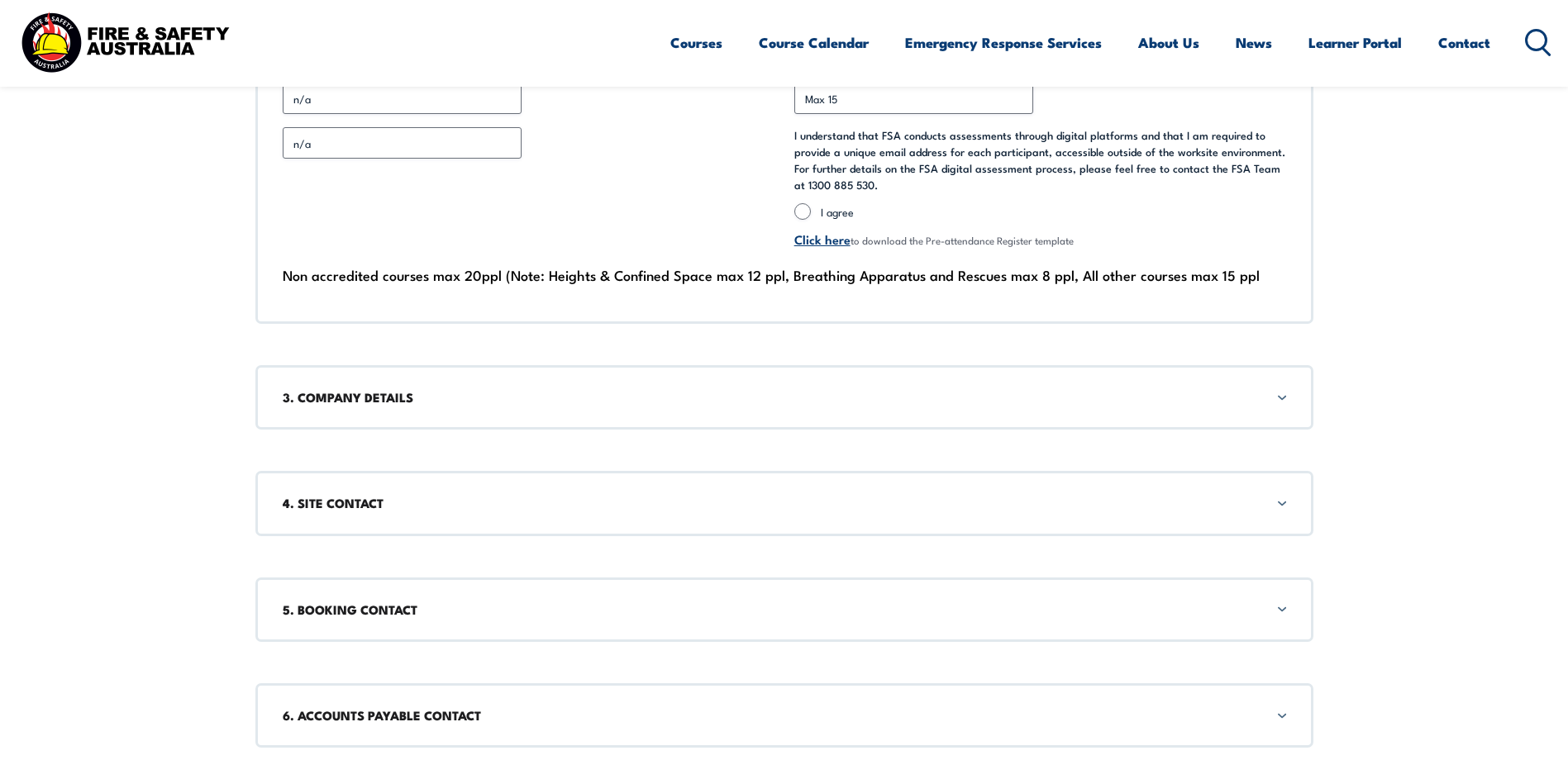 click on "1. COURSE INFORMATION- Office Use Only Are these courses accredited?
Yes
No
A mix of both
Course(s) required (Accredited) Fire Extinguisher Training onsite - August 25  - 2 x sessions 1 X AM 7.30AM  and 1 X PM @$2150 INCL GST  ( Max 15 participants per session )
Fire Extinguisher Training onsite - August 26 -  1 x  AM session @$1950 INCL GST   ( Max 15 participants per session) Course(s) required (Non-Accredited) Travel/accommodation costs & requirements n/a Quoted total EX GST (course + travel/accommodation) * $4100 incl GST Number of sessions required * 3 SESSIONS Quote issued by Other [FIRST] [LAST] [FIRST] [LAST] [FIRST] [LAST] [FIRST] [LAST] [FIRST] [LAST] [FIRST] [LAST] [FIRST] [LAST] [FIRST] [LAST] [FIRST] [LAST] Who requested the quote? * Section Break This field is hidden when viewing the form Booker section completed
Completed
2. Booking Details Date 1 * August 25-26 * 7.30" at bounding box center [784, 341] 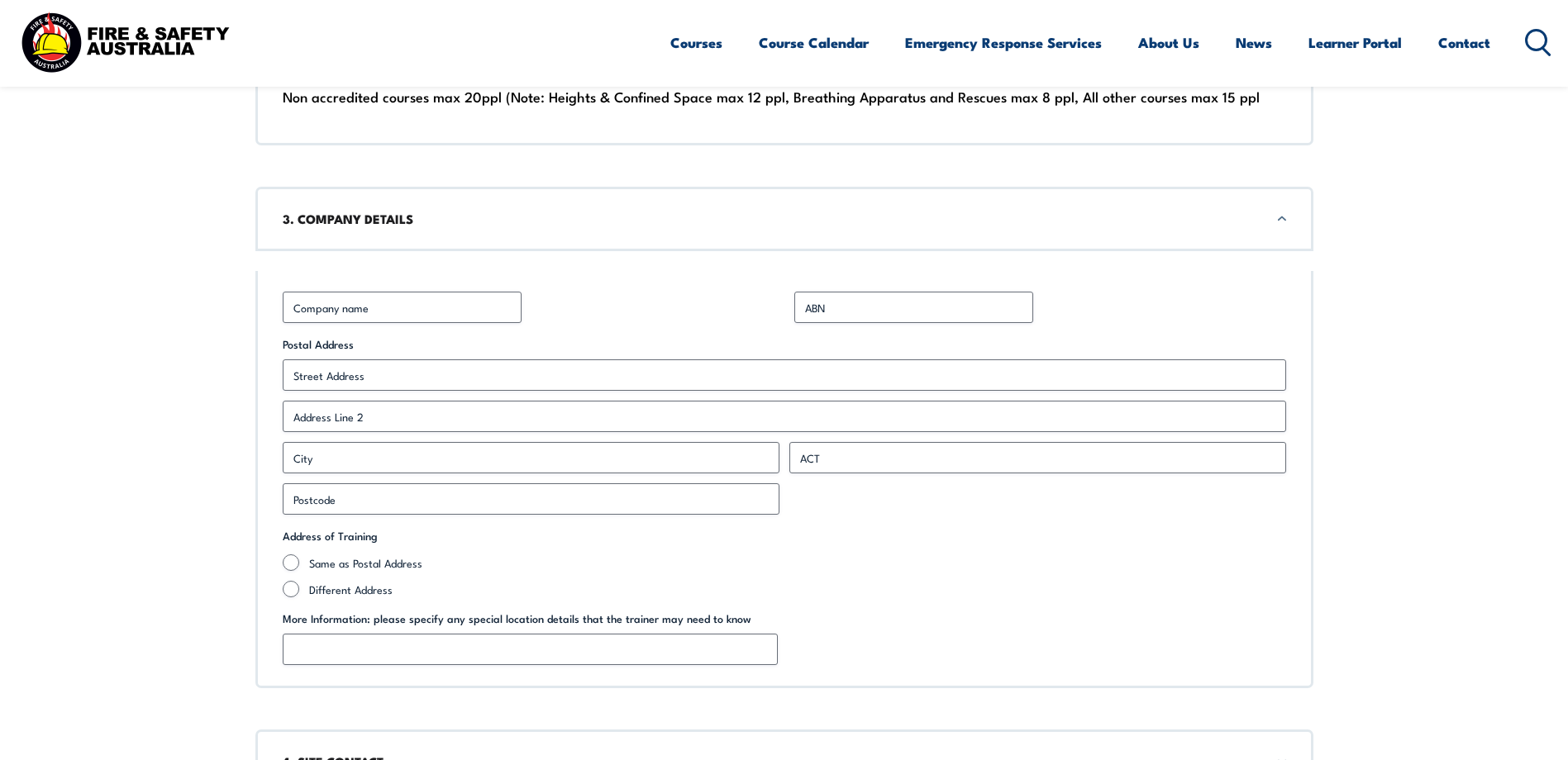 scroll, scrollTop: 1604, scrollLeft: 0, axis: vertical 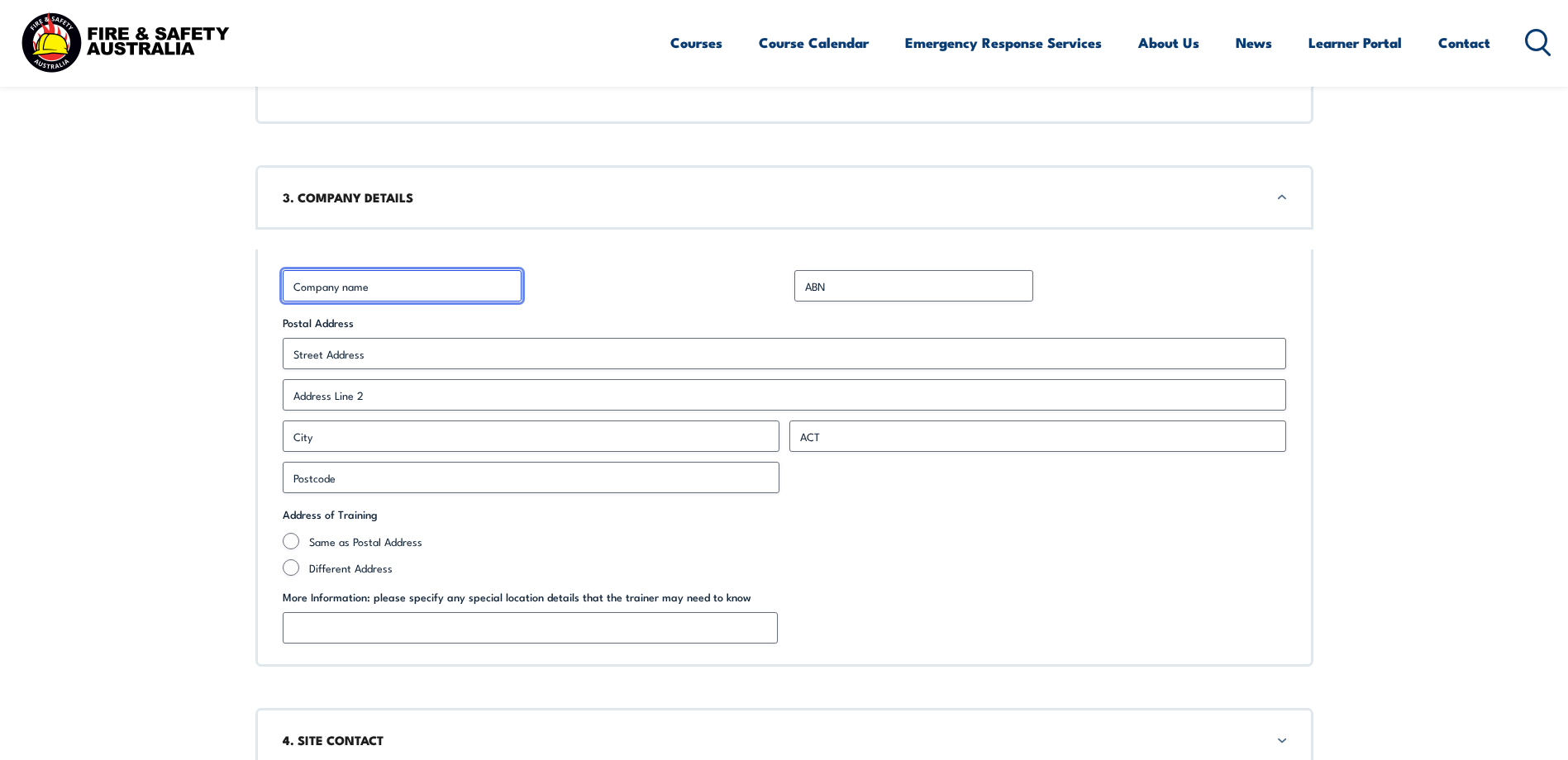 click on "Business Name *" at bounding box center (402, 286) 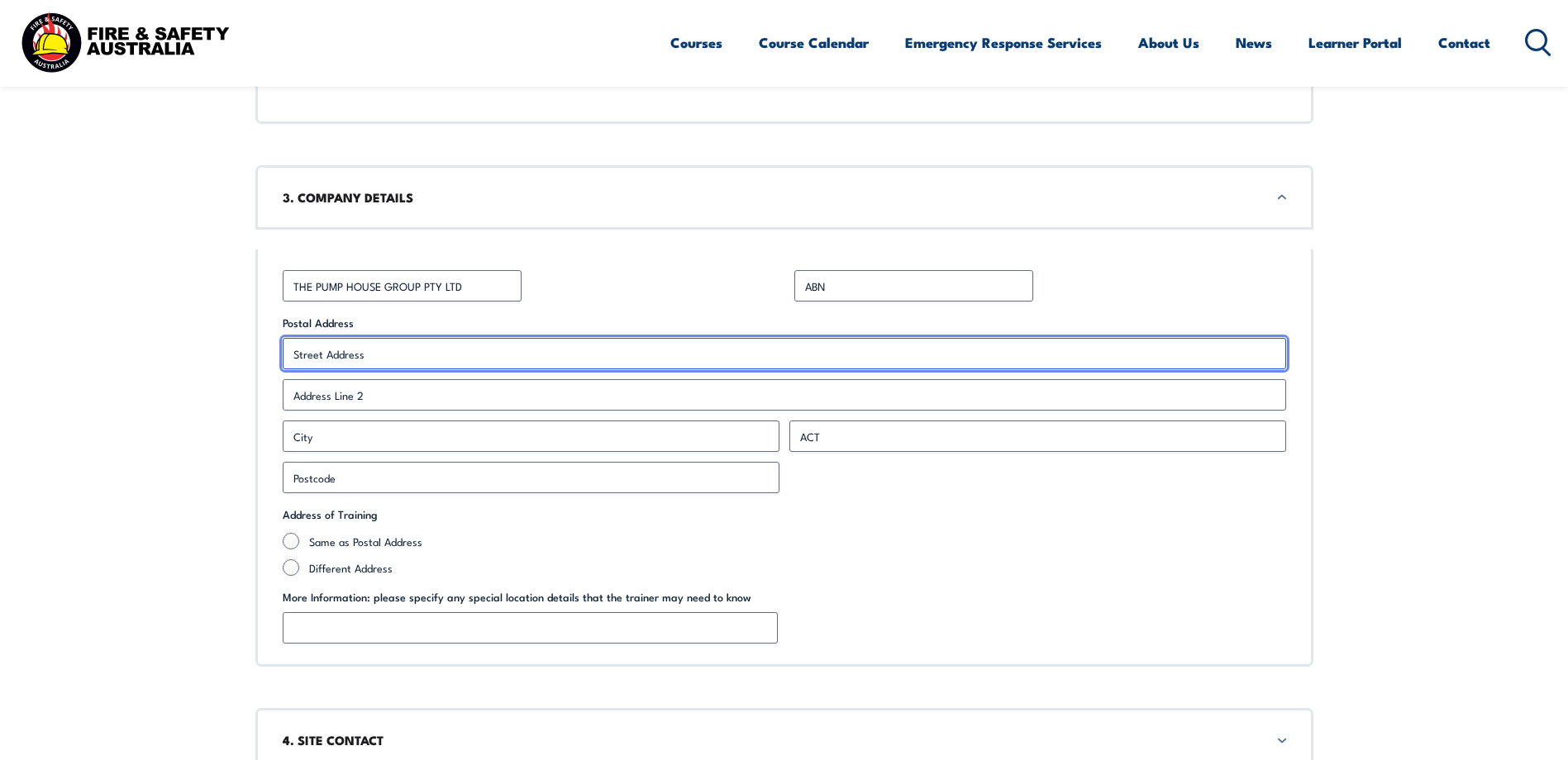 type on "[NUMBER] [STREET]" 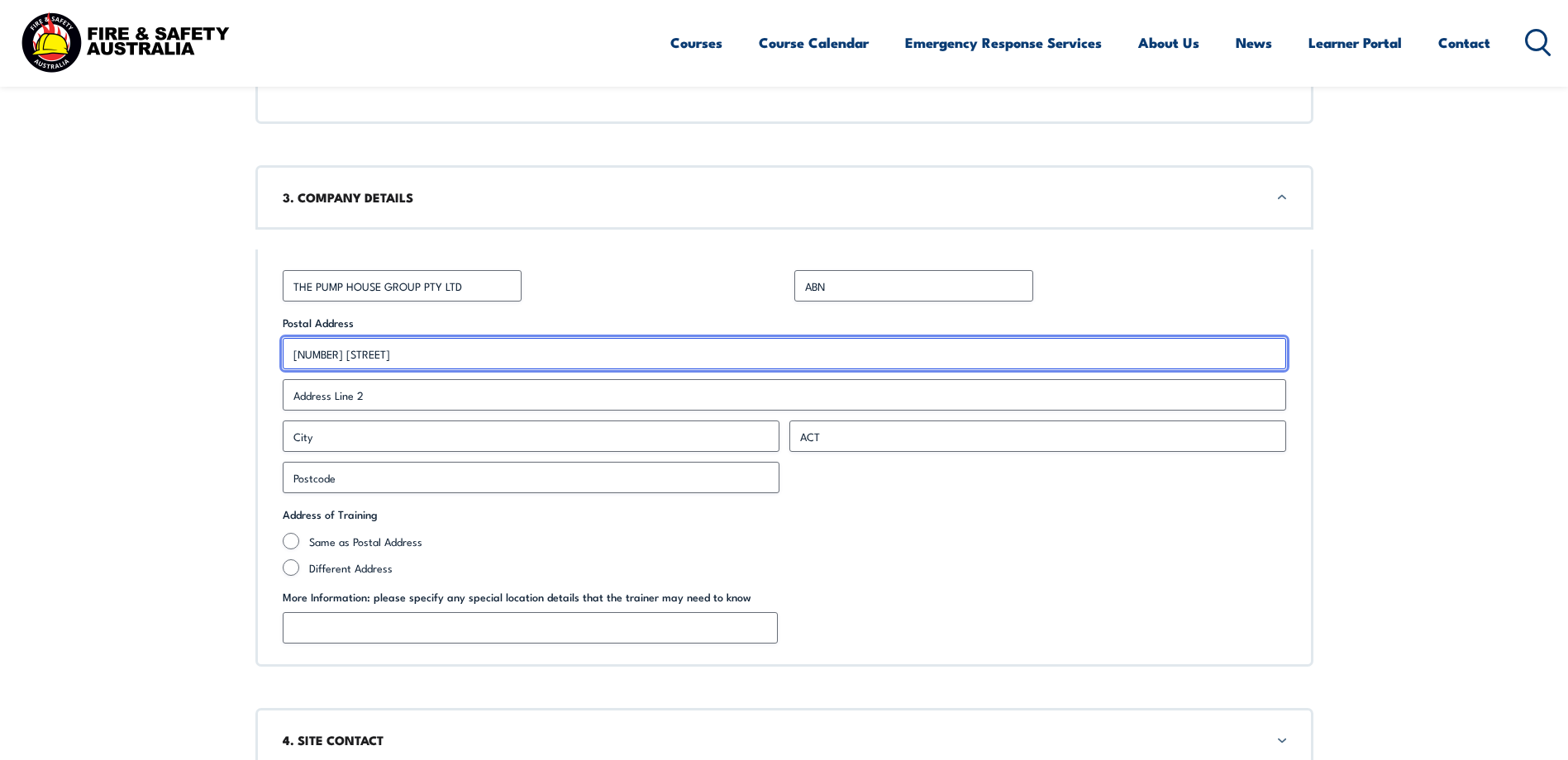 type on "[CITY]" 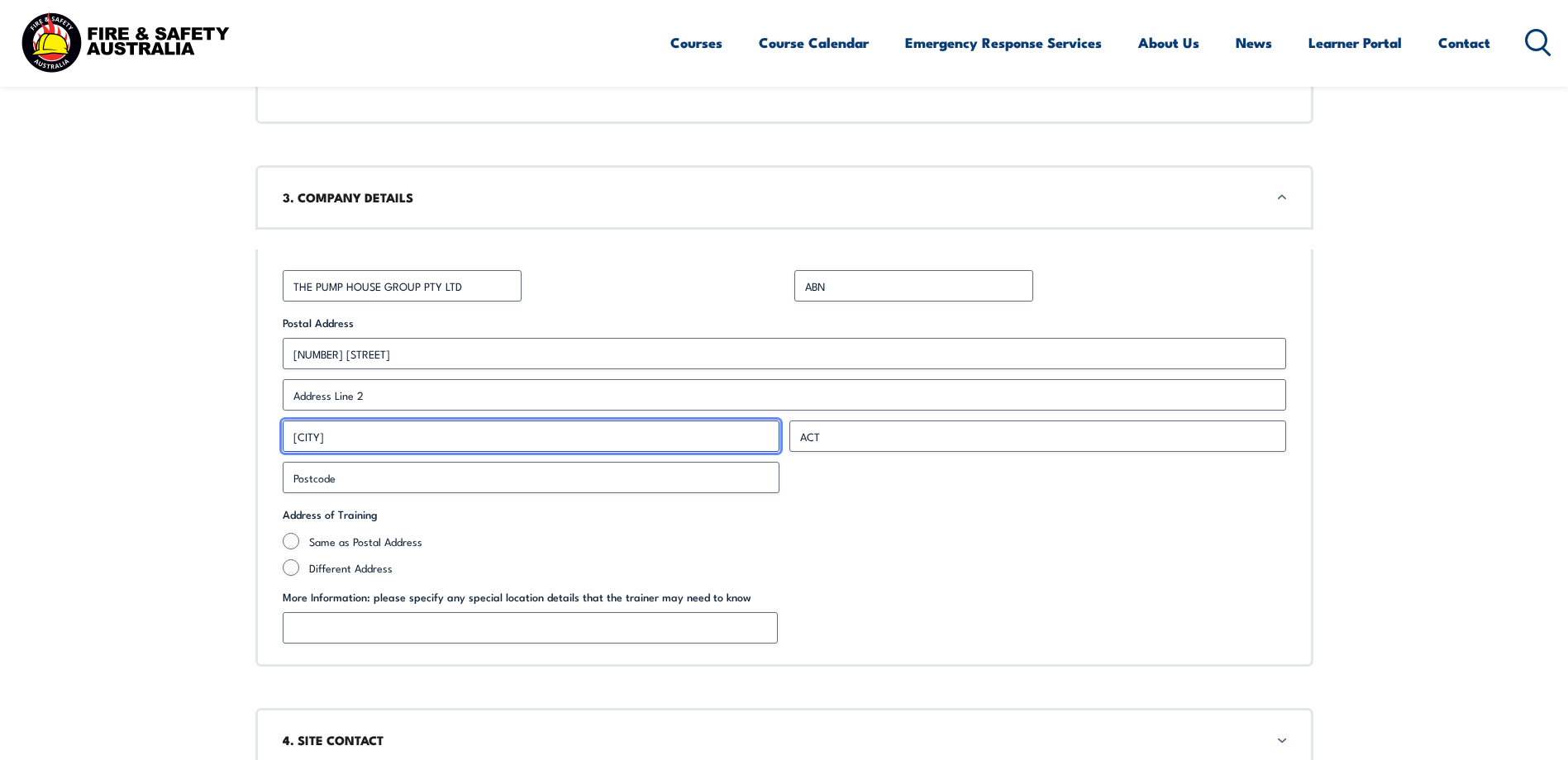 type on "4560" 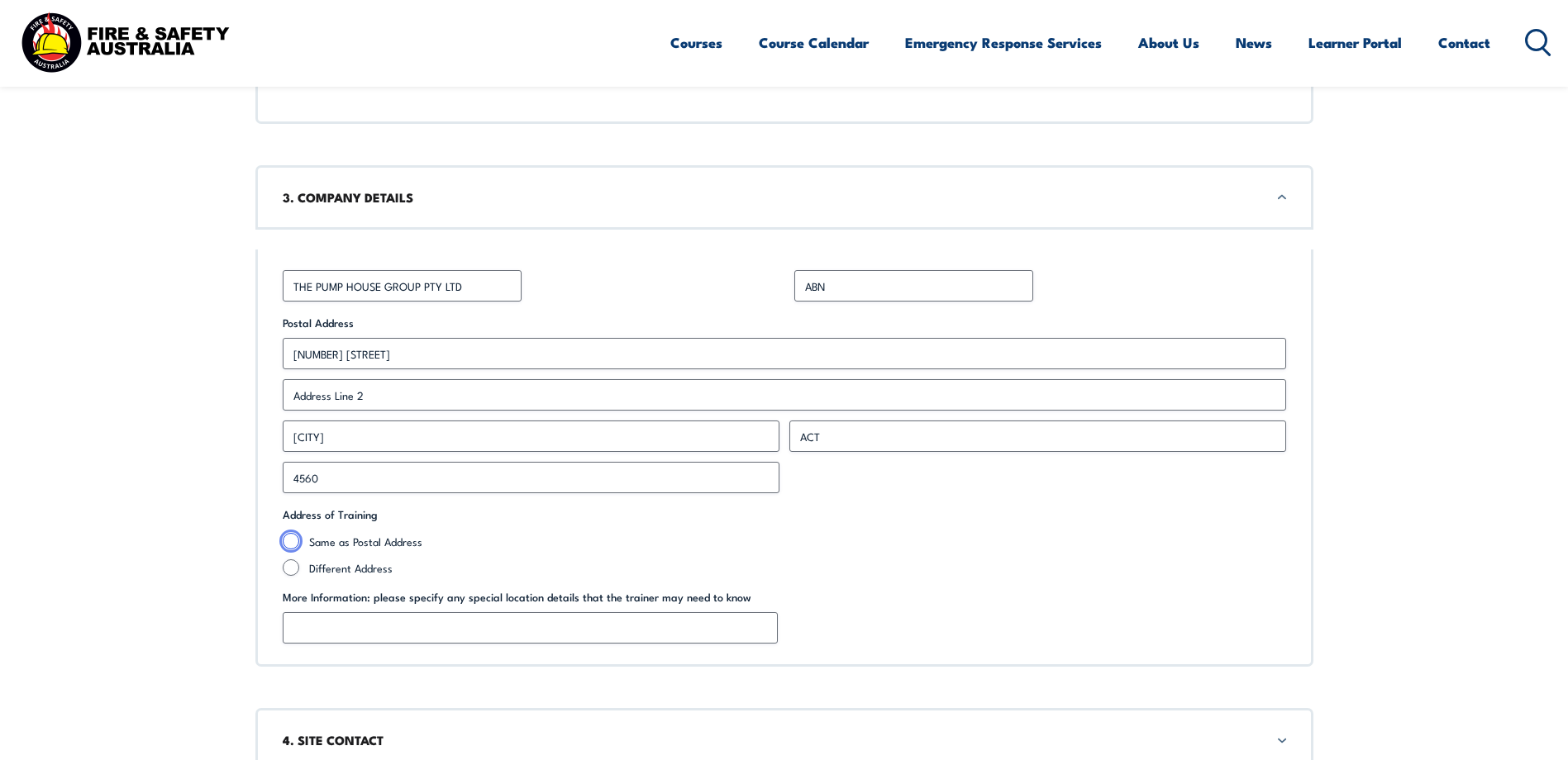 click on "Same as Postal Address" at bounding box center (291, 541) 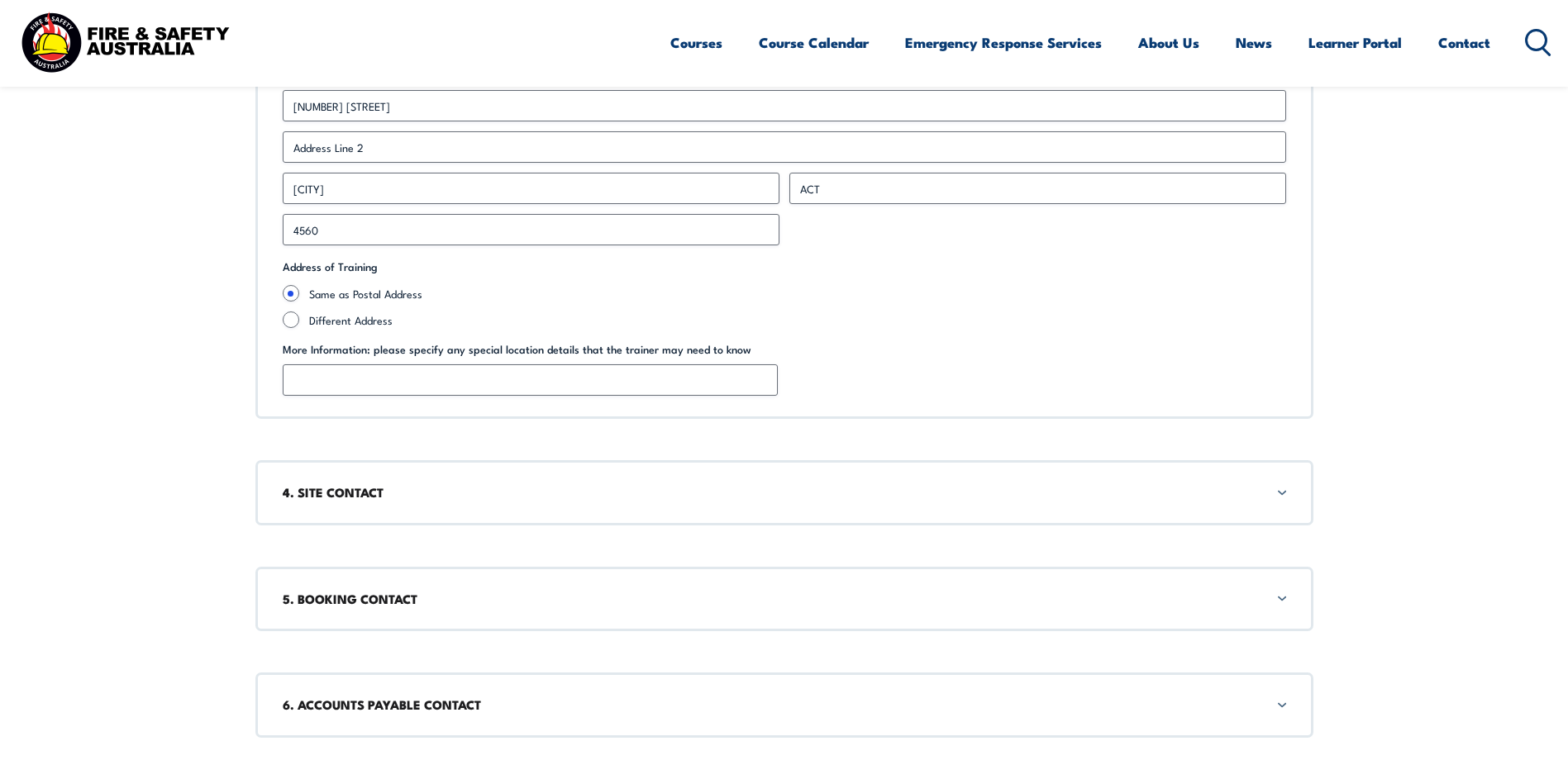 click on "4. SITE CONTACT" at bounding box center [784, 492] 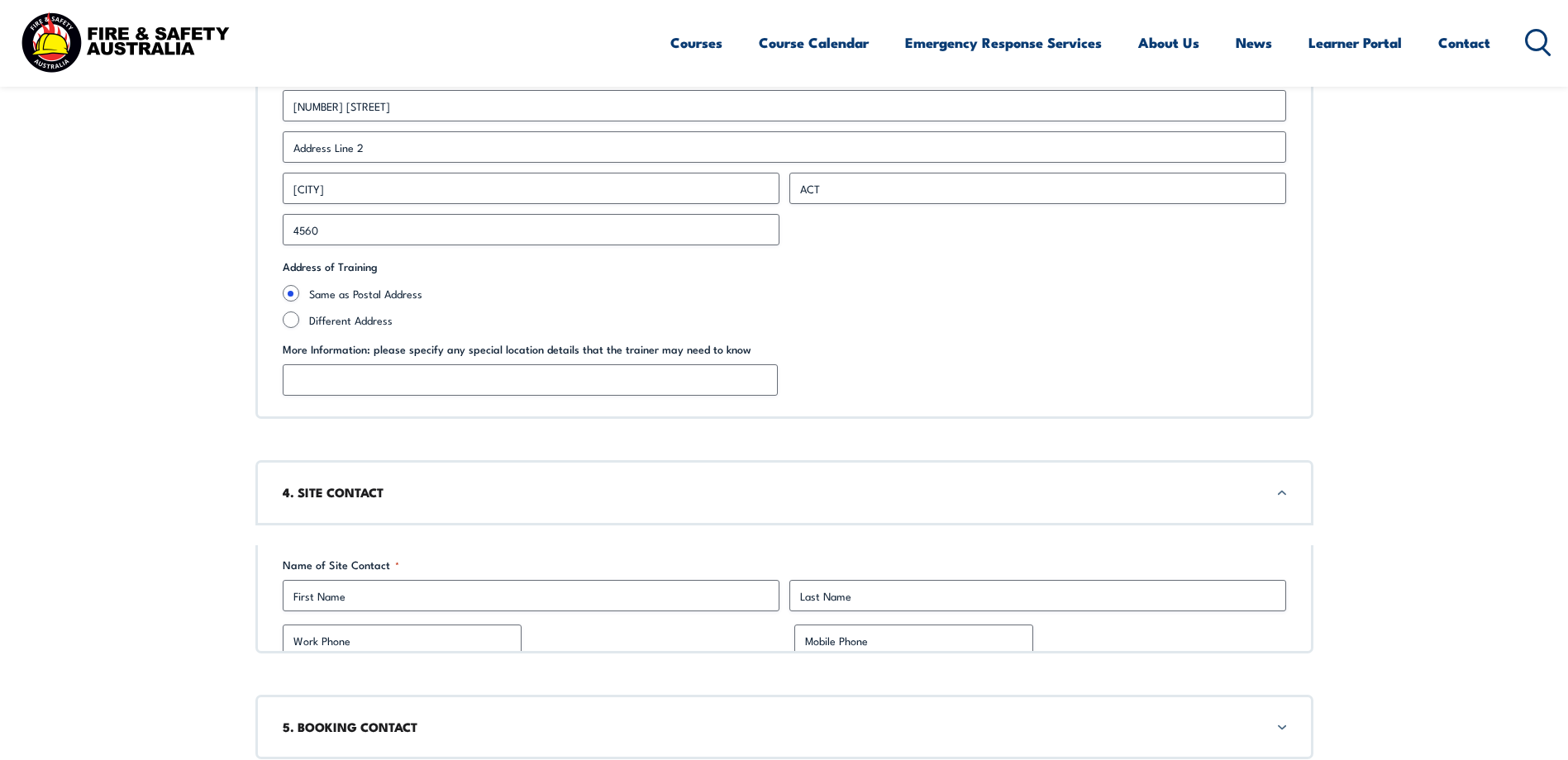 click on "4. SITE CONTACT" at bounding box center (784, 492) 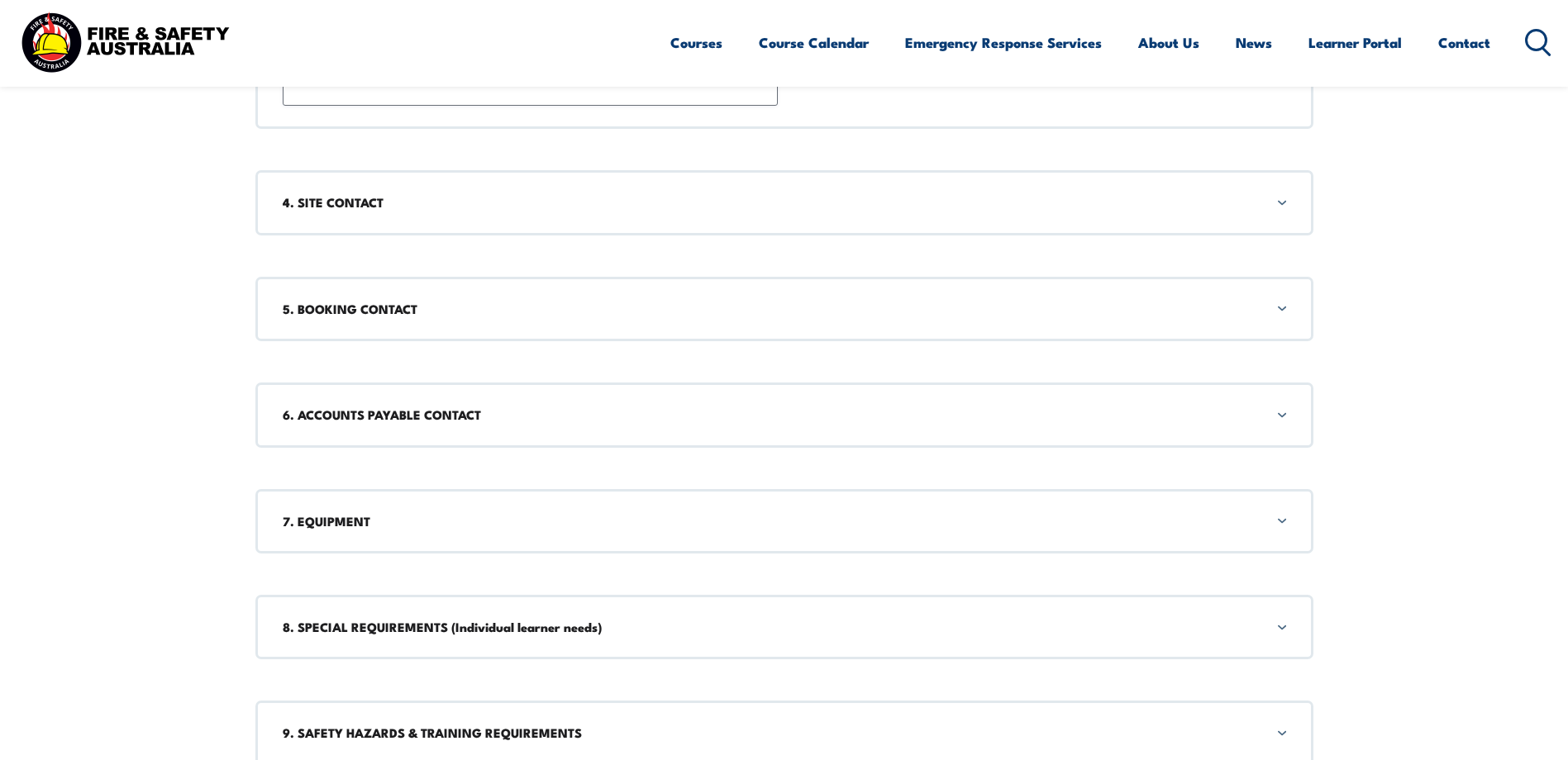 scroll, scrollTop: 2147, scrollLeft: 0, axis: vertical 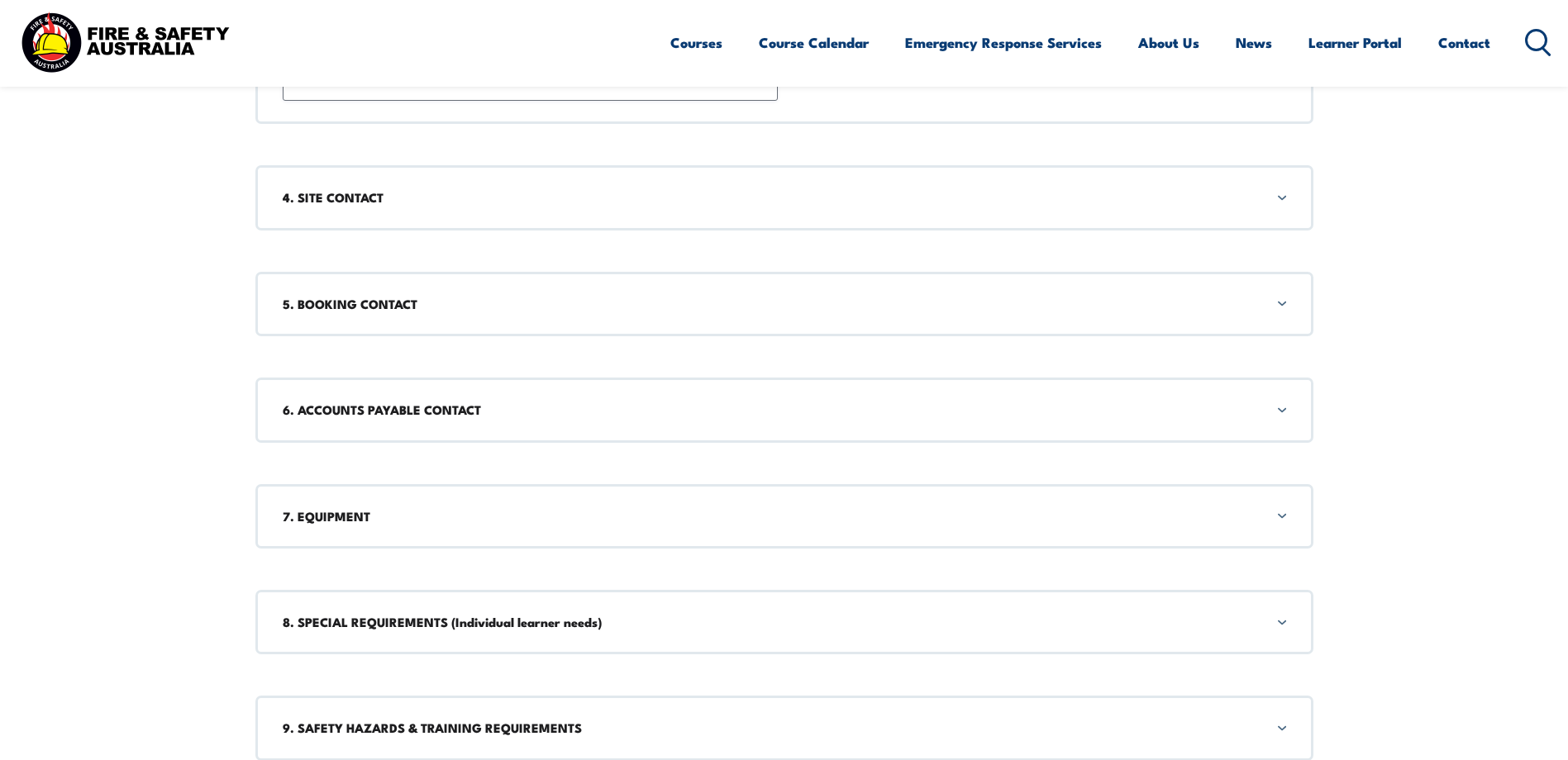 click on "4. SITE CONTACT" at bounding box center (784, 197) 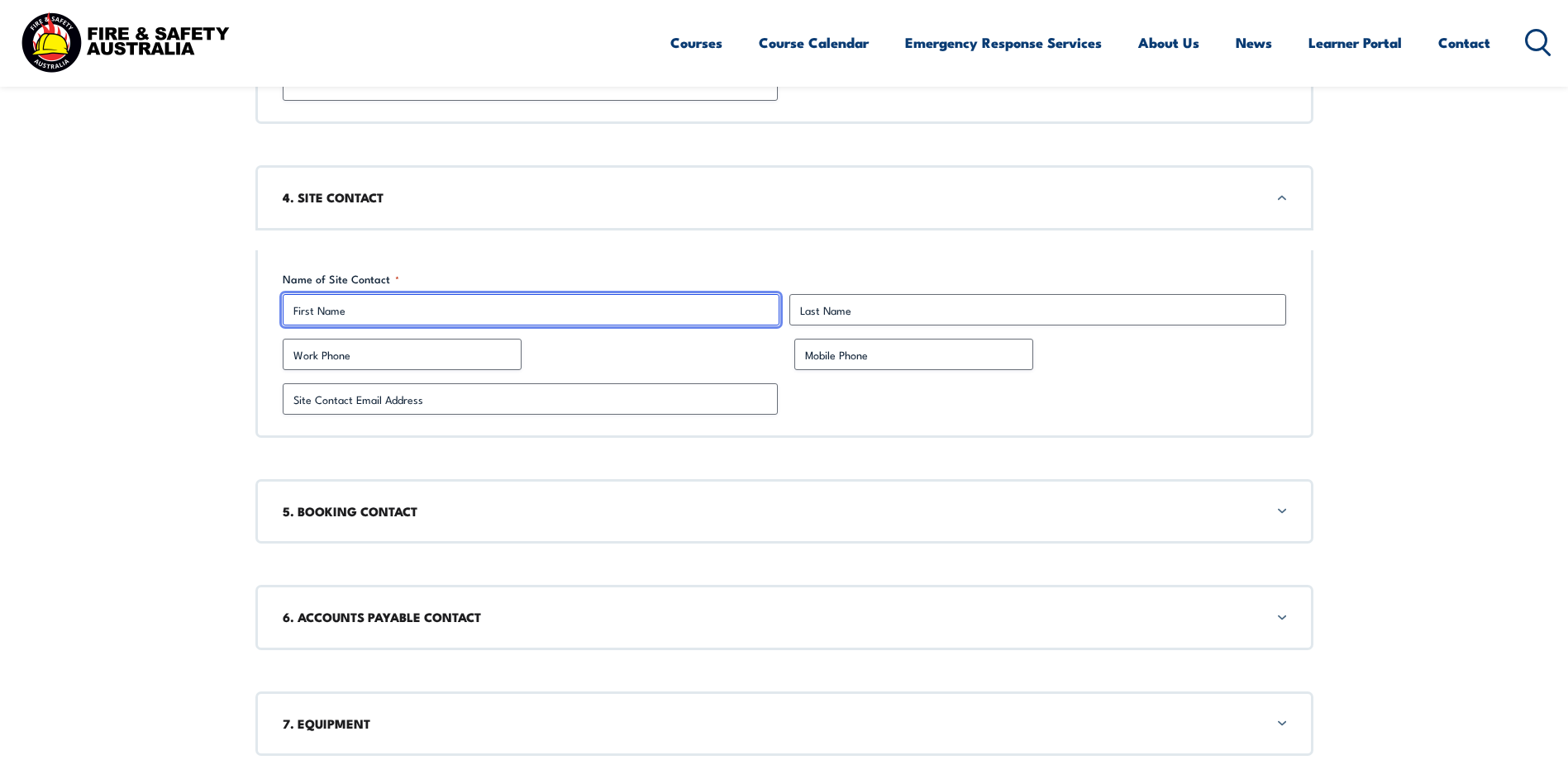 click on "First" at bounding box center (531, 310) 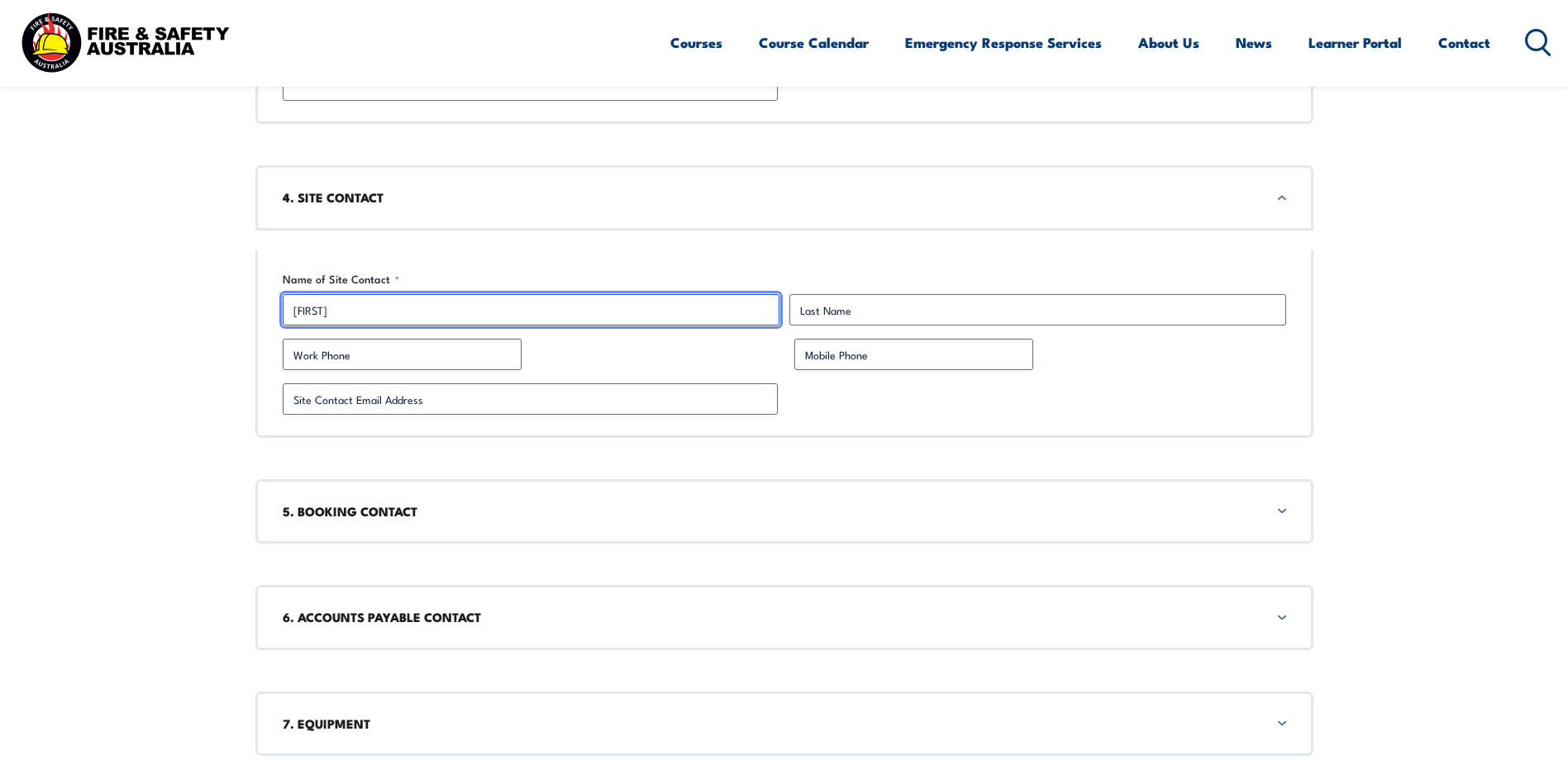 type on "[FIRST]" 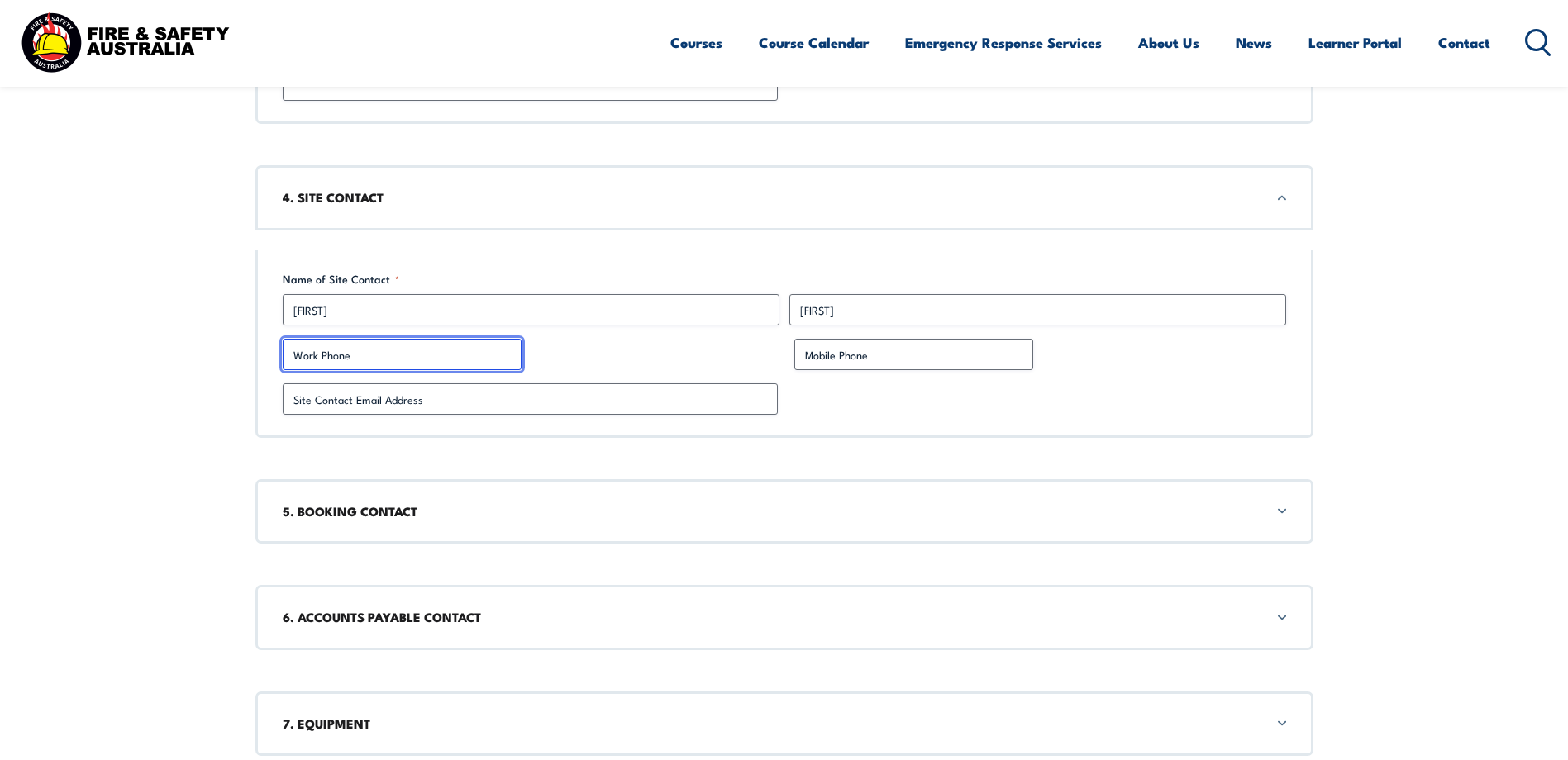 type on "[PHONE]" 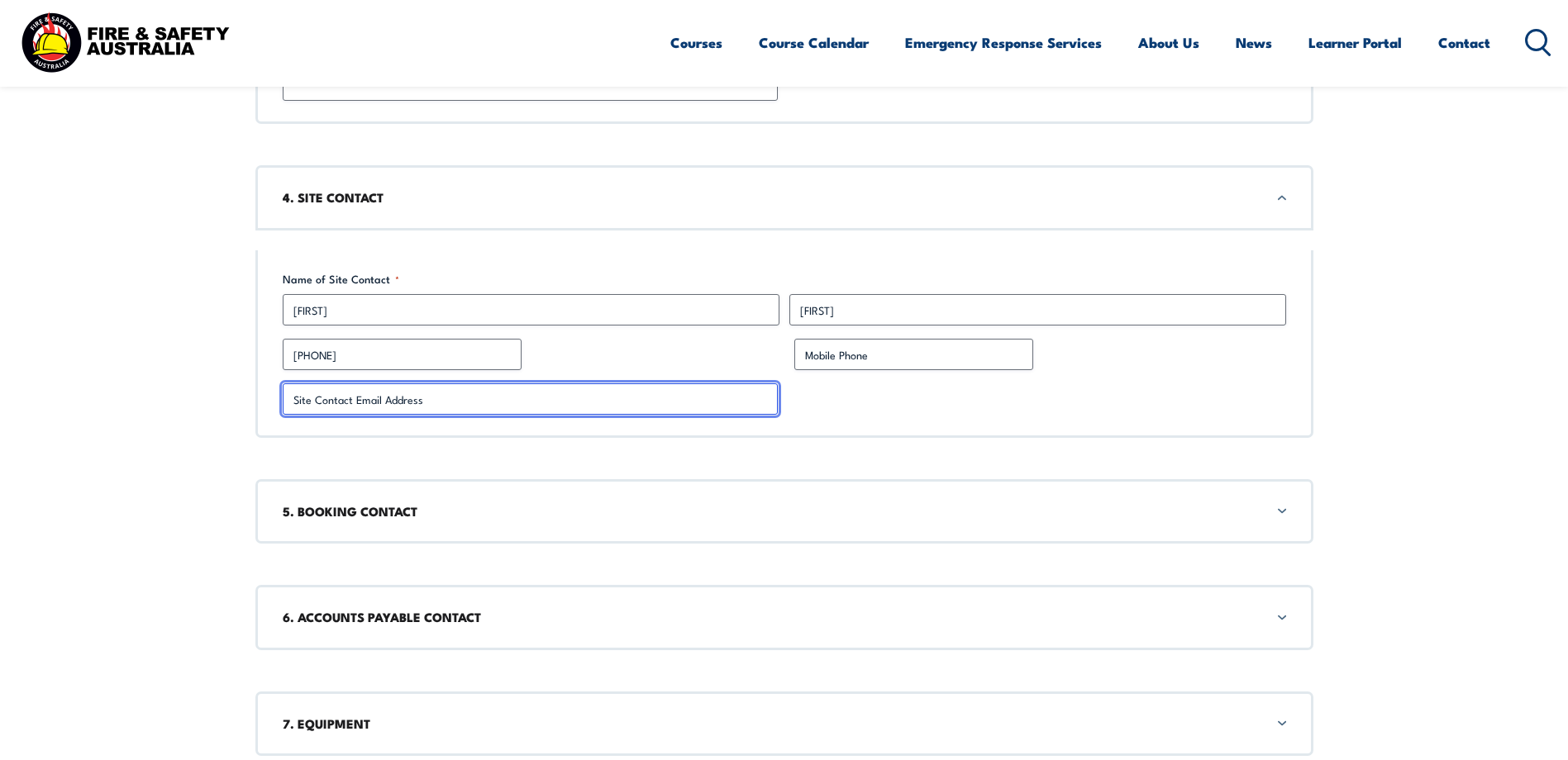 type on "hr@[DOMAIN].com.au" 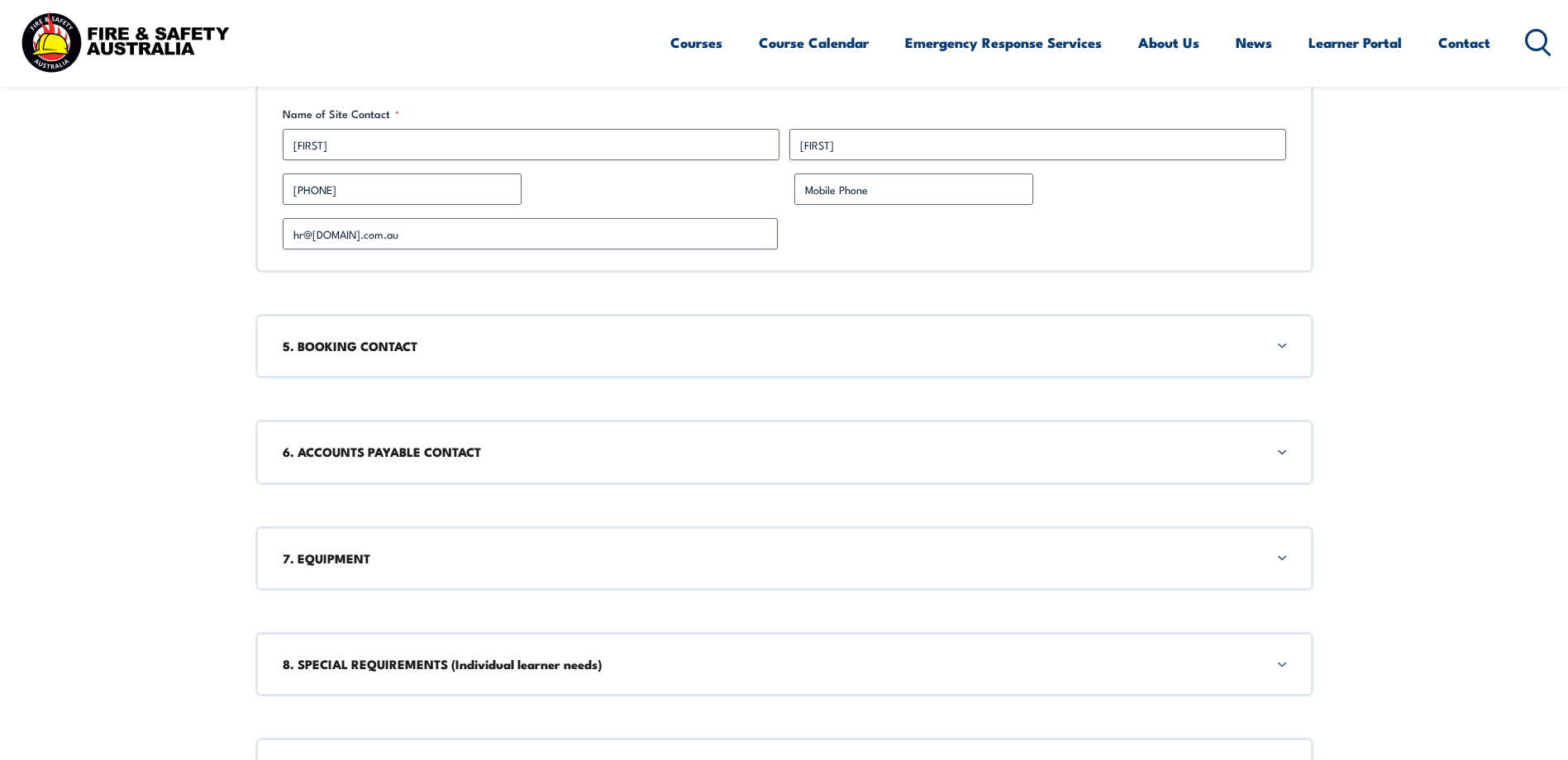 click on "5. BOOKING CONTACT" at bounding box center (784, 346) 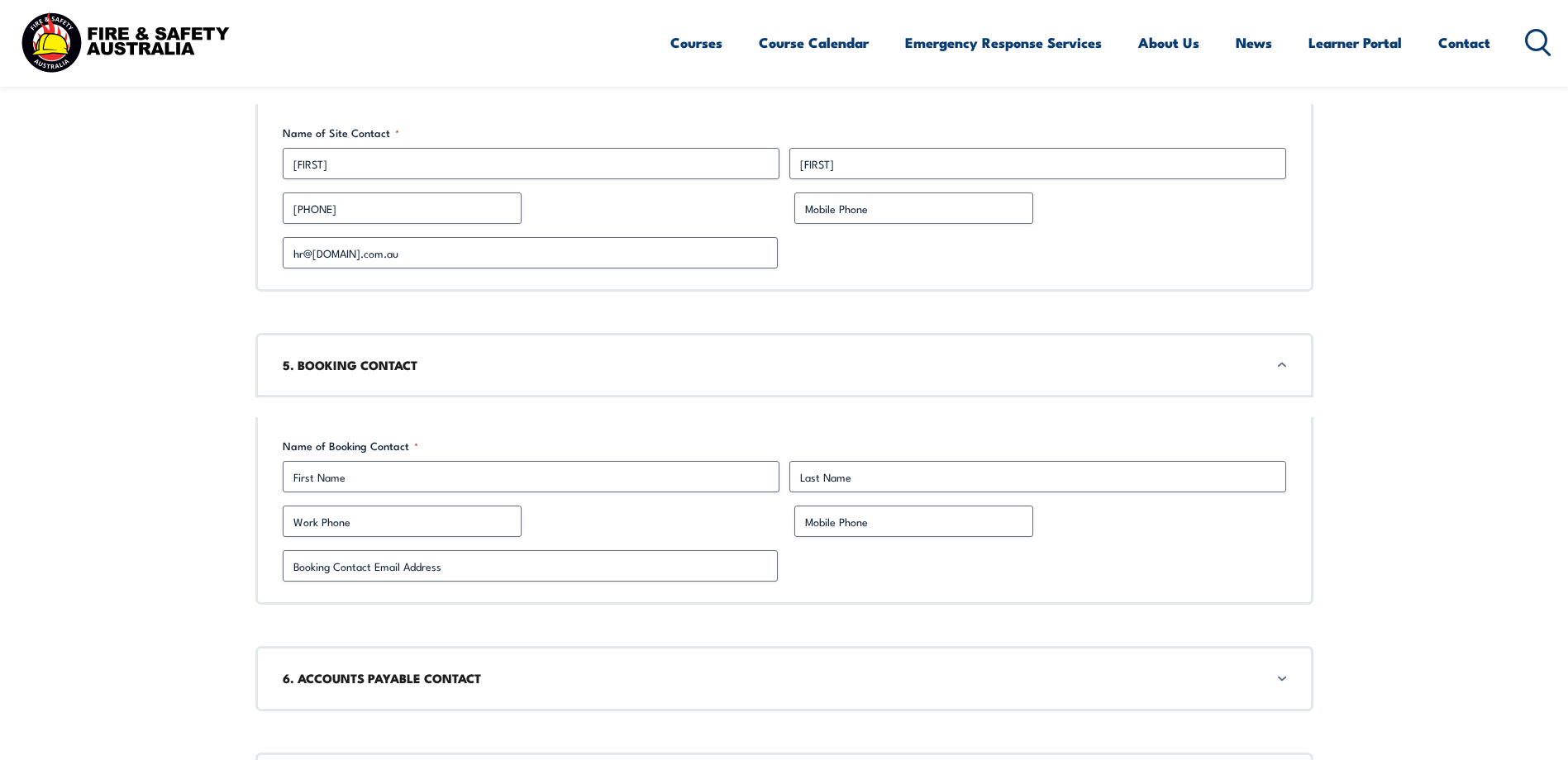 scroll, scrollTop: 2296, scrollLeft: 0, axis: vertical 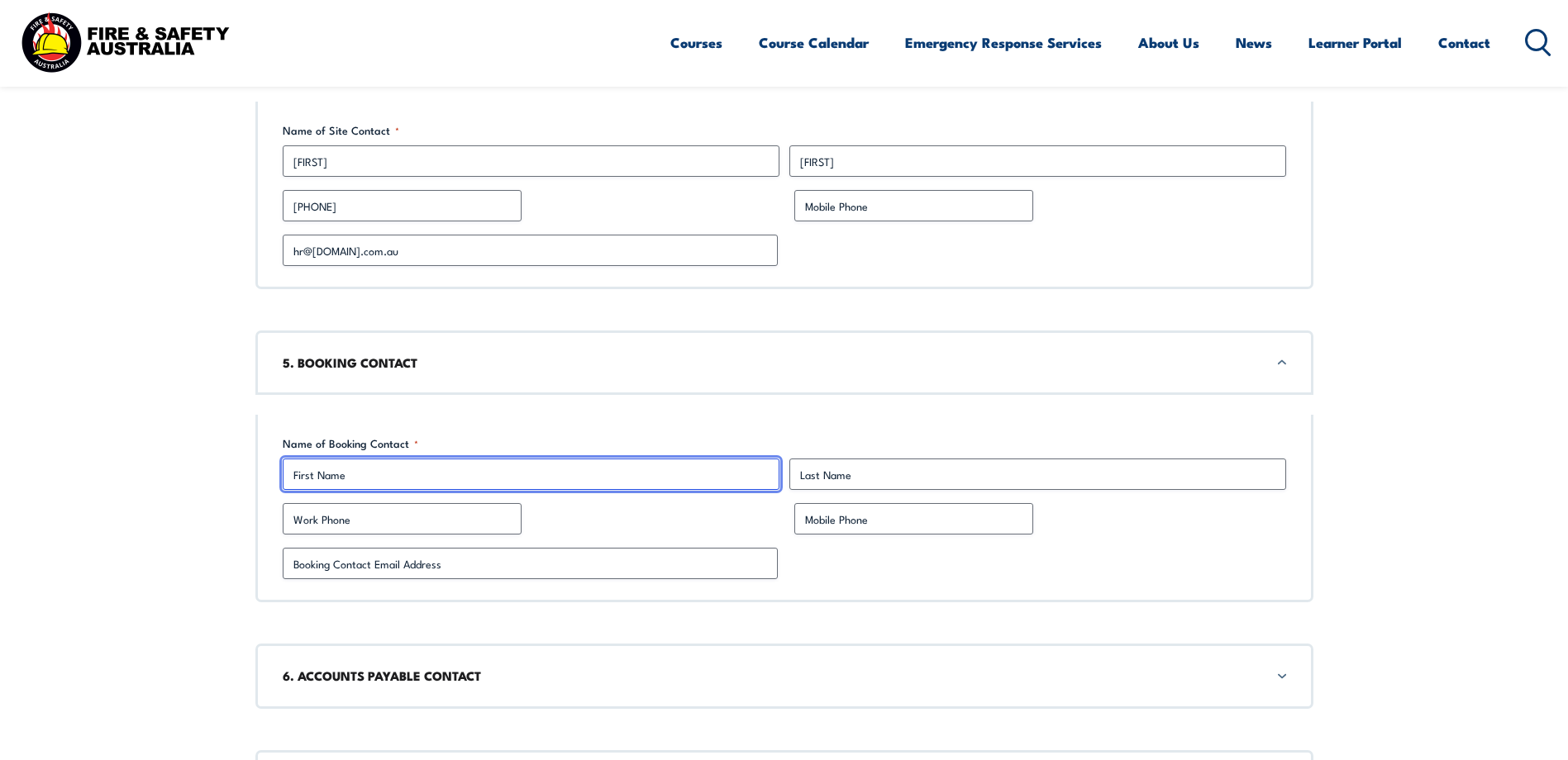 click on "First" at bounding box center [531, 474] 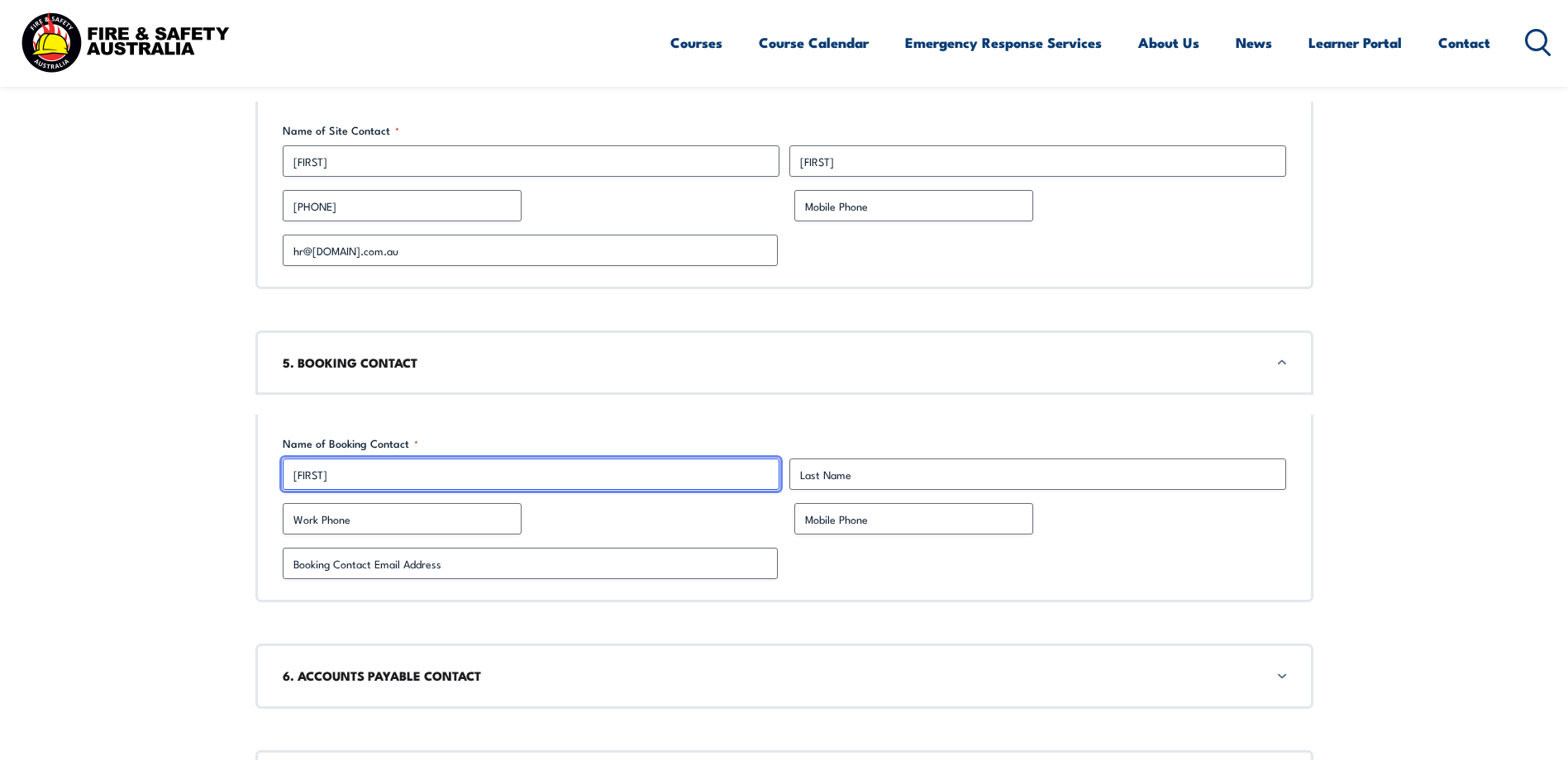 type on "[FIRST]" 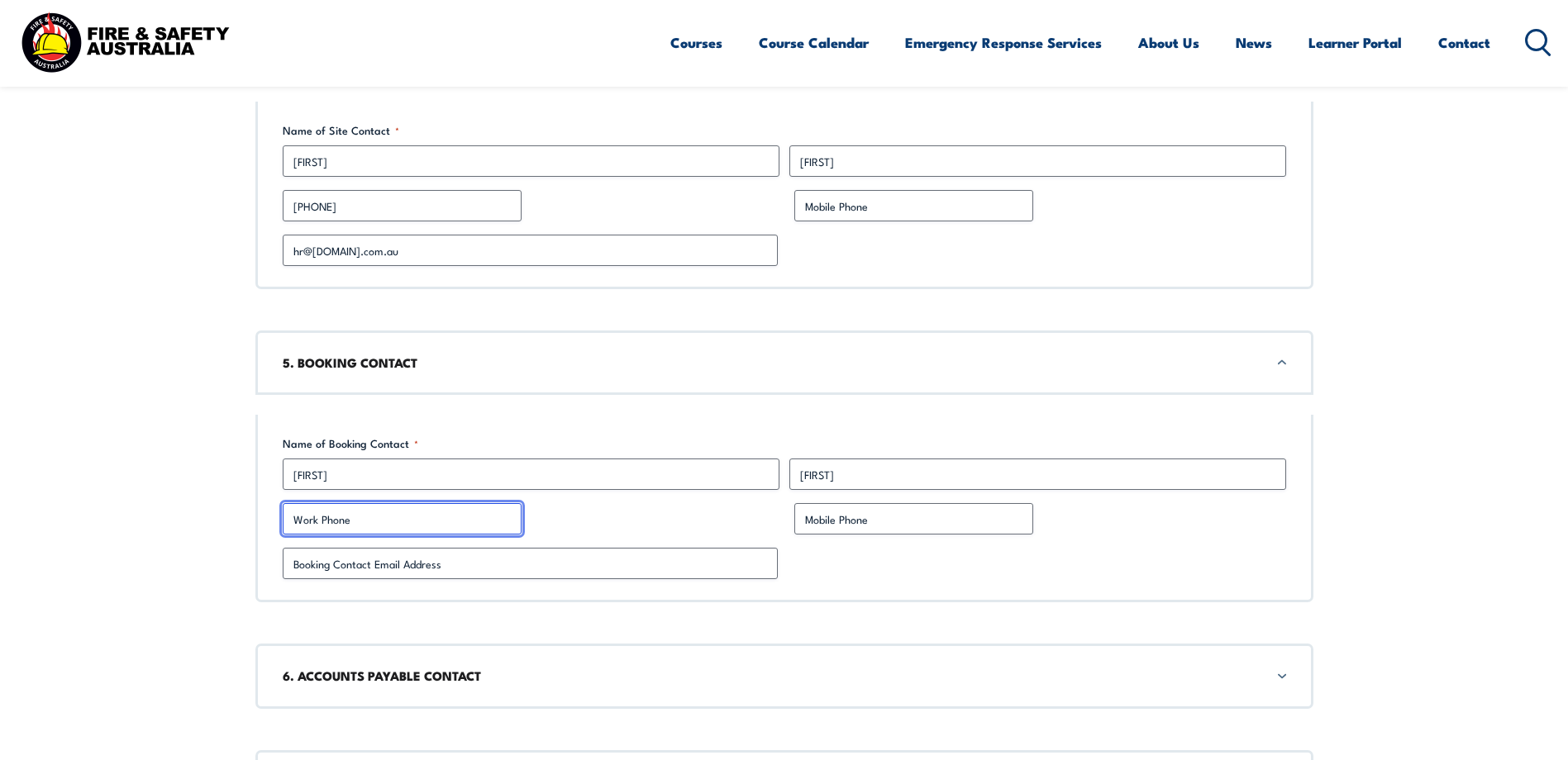 type on "[PHONE]" 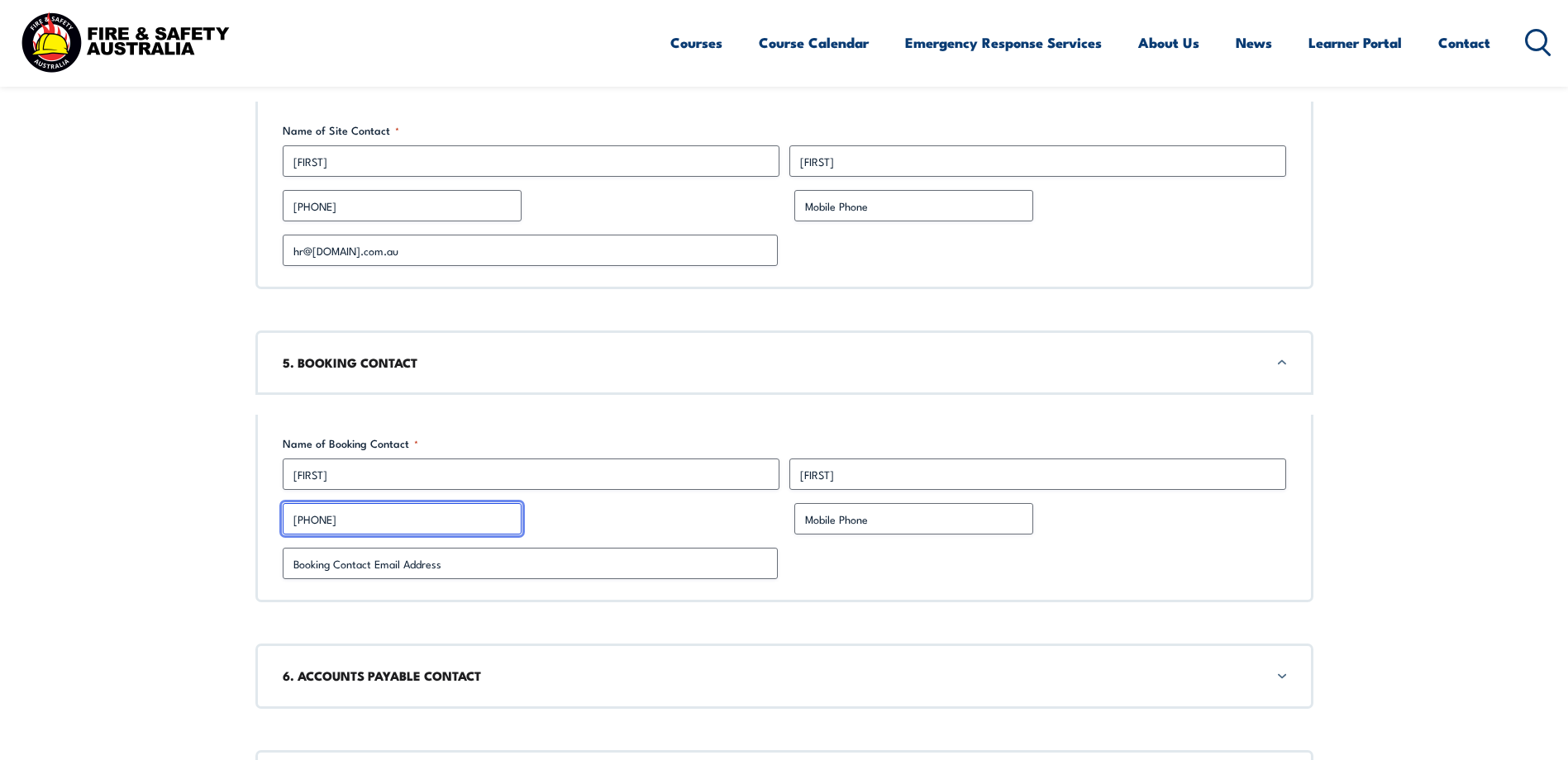 type on "hr@[DOMAIN].com.au" 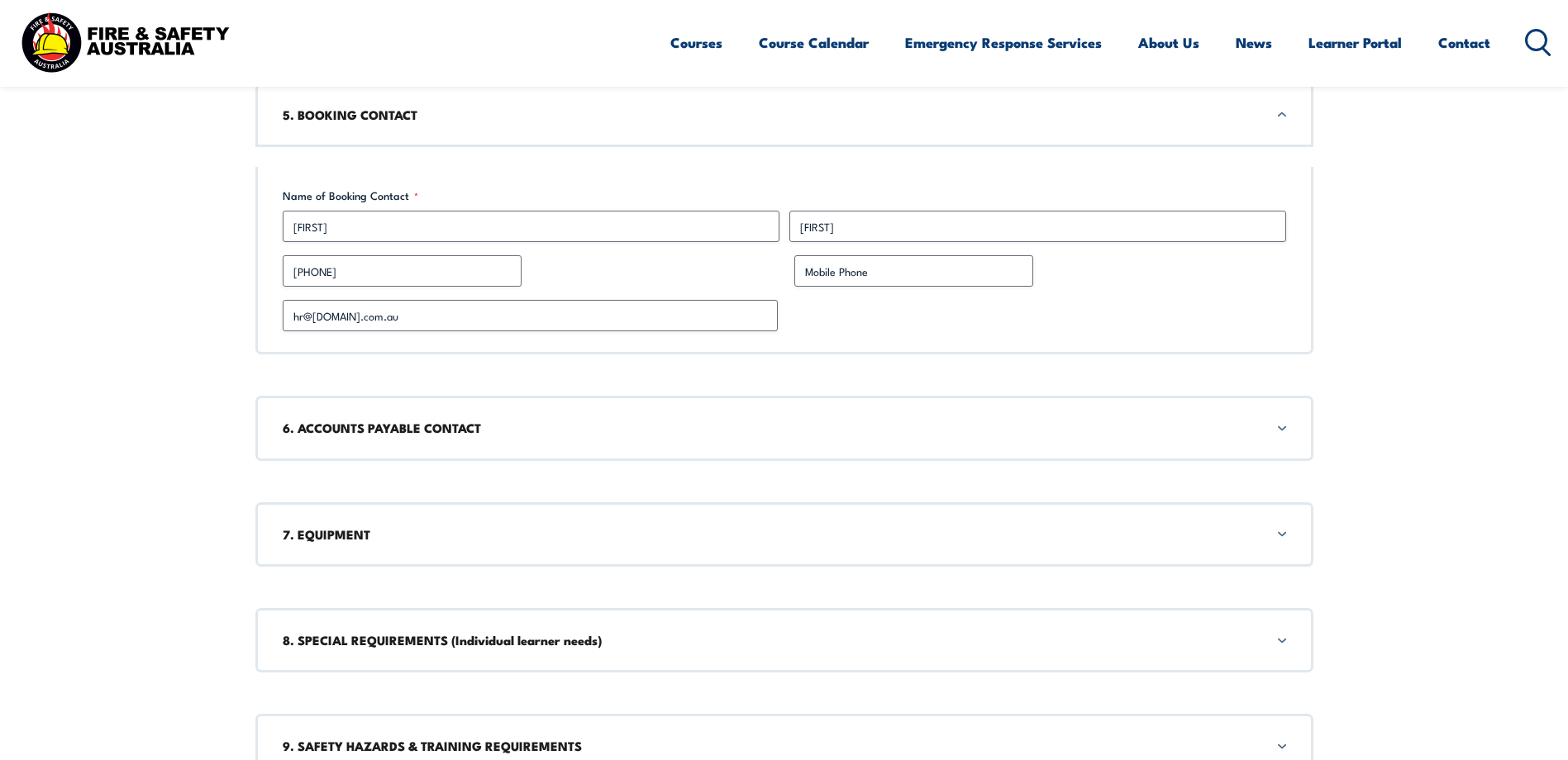 click on "6. ACCOUNTS PAYABLE CONTACT" at bounding box center [784, 428] 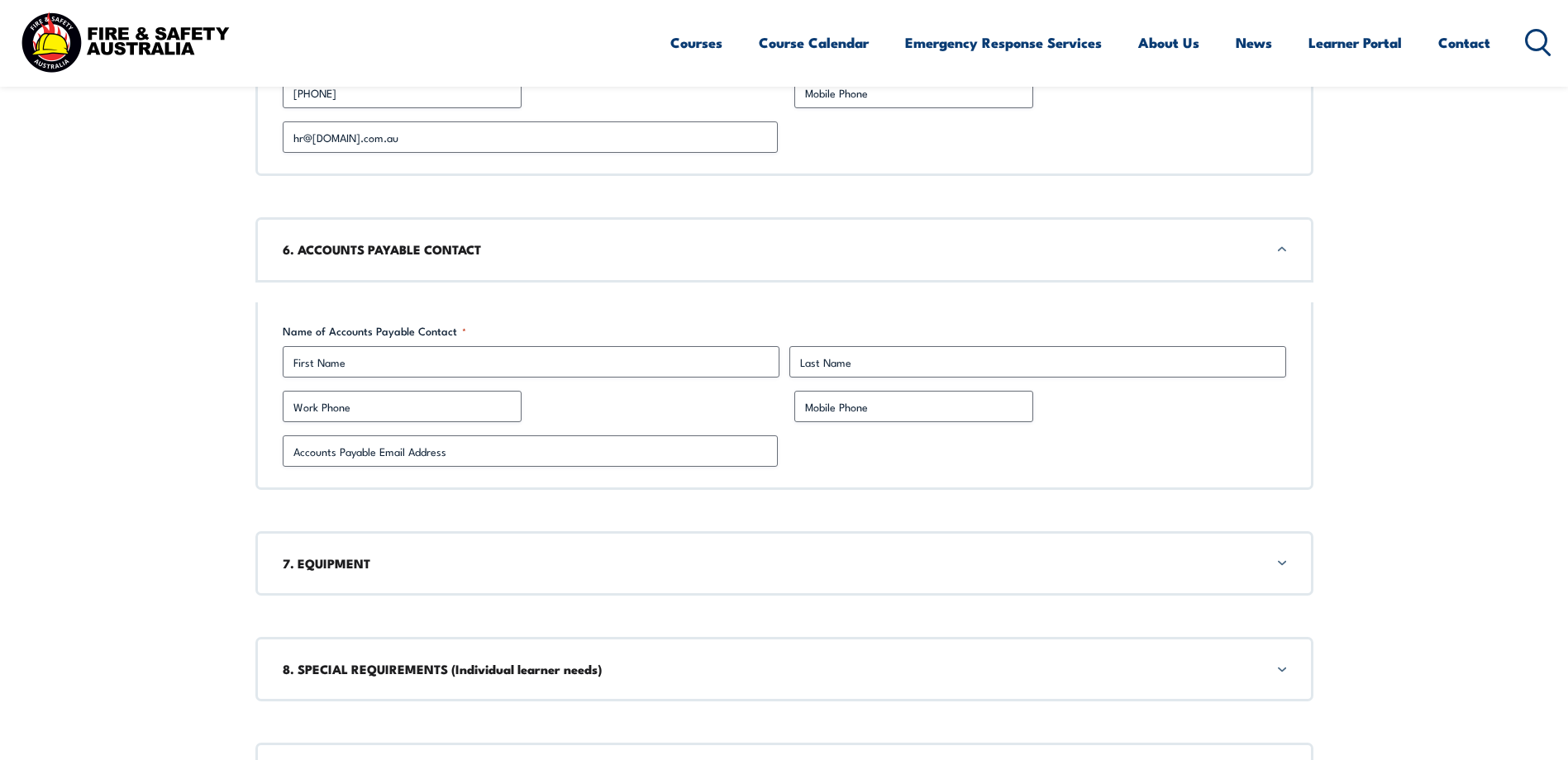scroll, scrollTop: 2774, scrollLeft: 0, axis: vertical 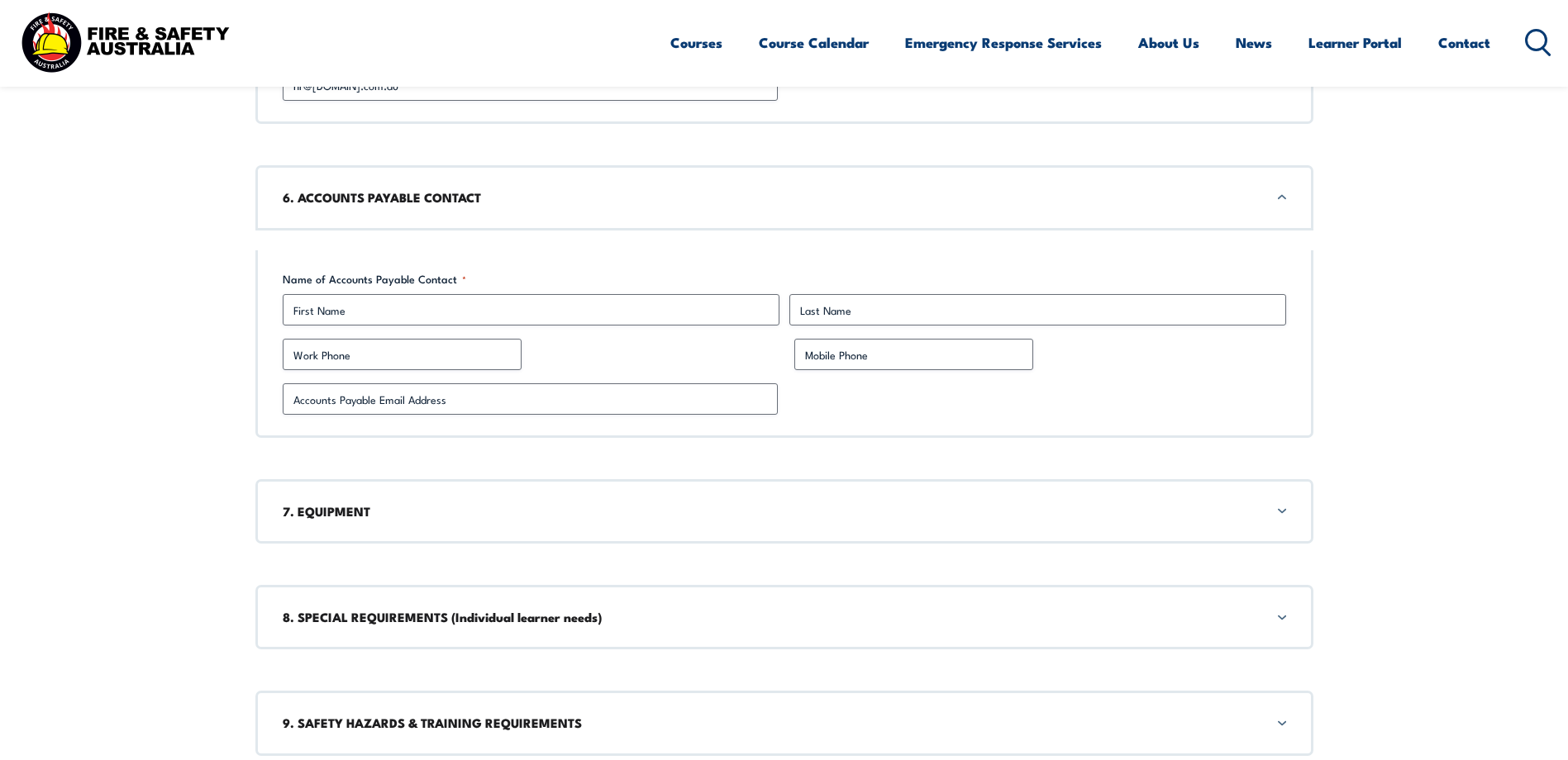 click on "Name of Accounts Payable Contact *" at bounding box center [374, 279] 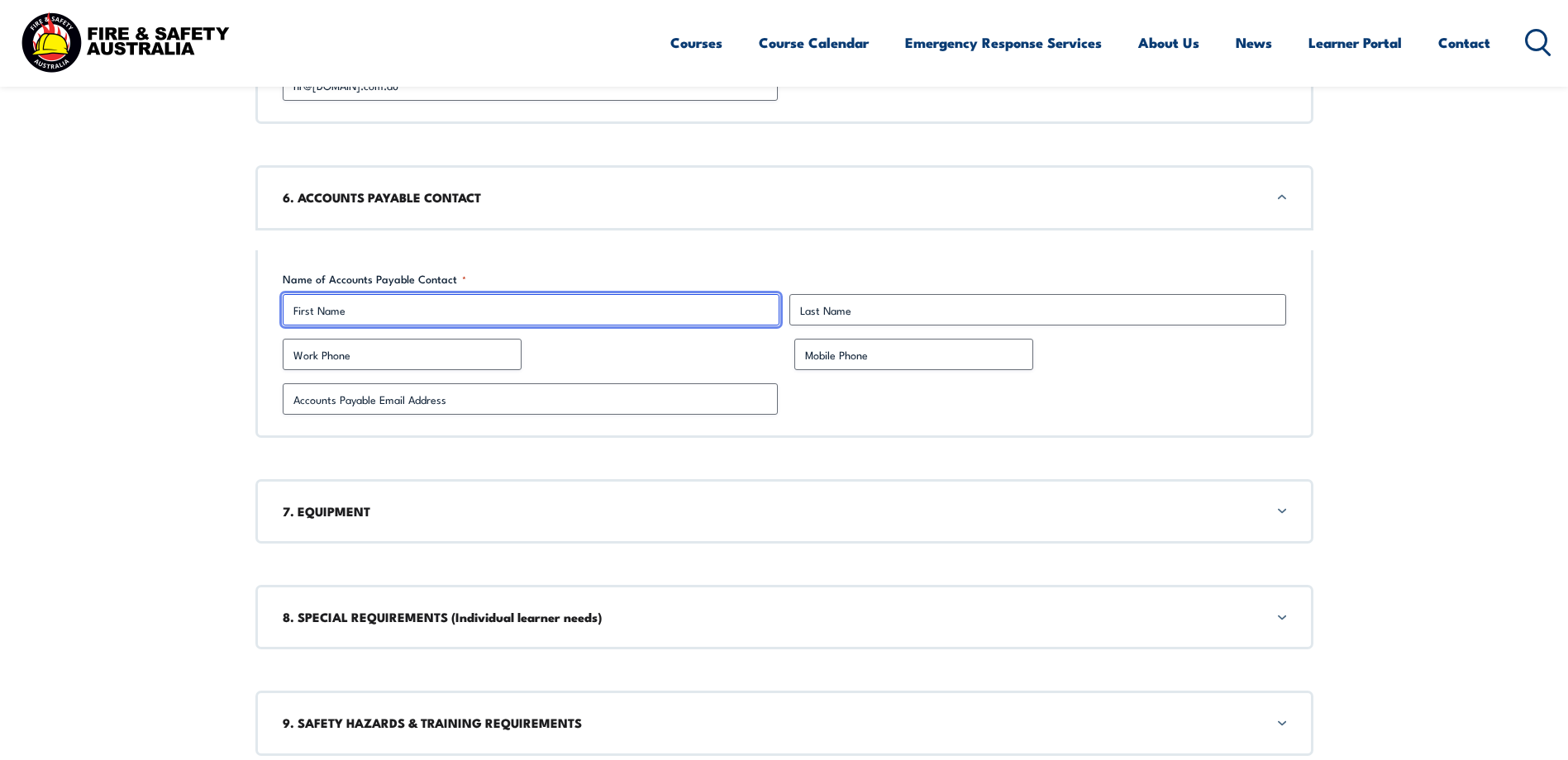 click on "First" at bounding box center [531, 310] 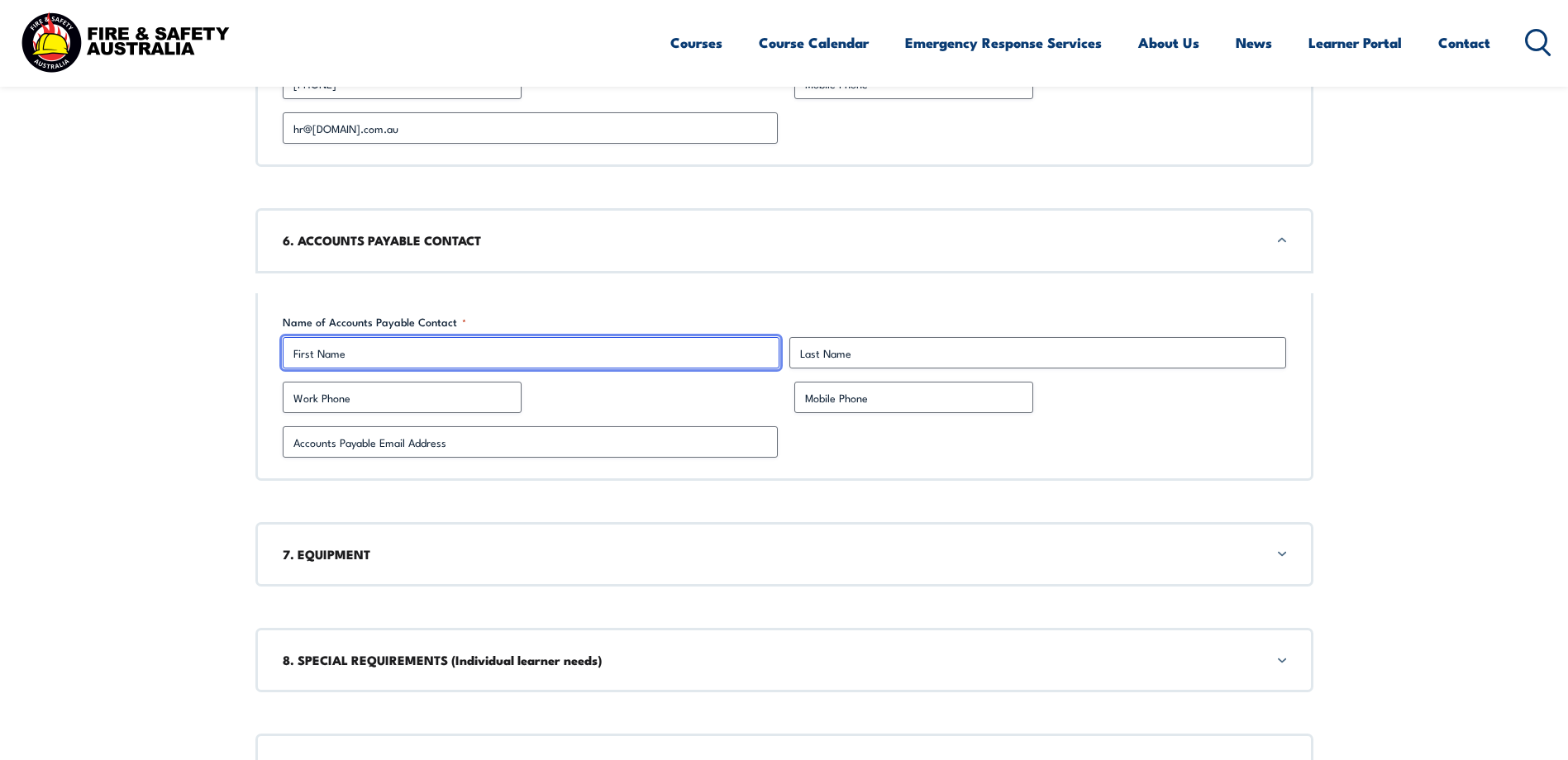 scroll, scrollTop: 2691, scrollLeft: 0, axis: vertical 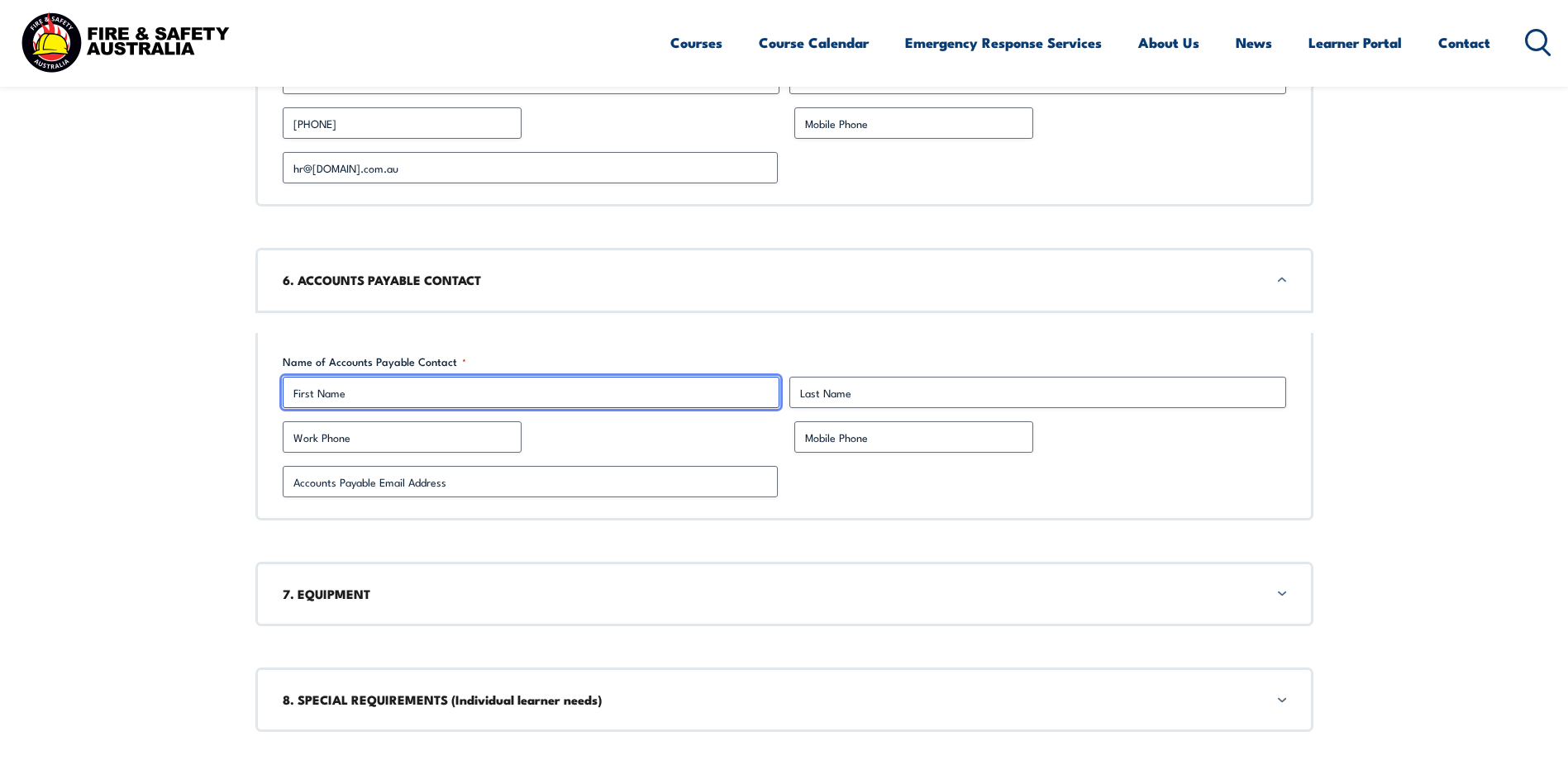 drag, startPoint x: 379, startPoint y: 391, endPoint x: 385, endPoint y: 401, distance: 11.661904 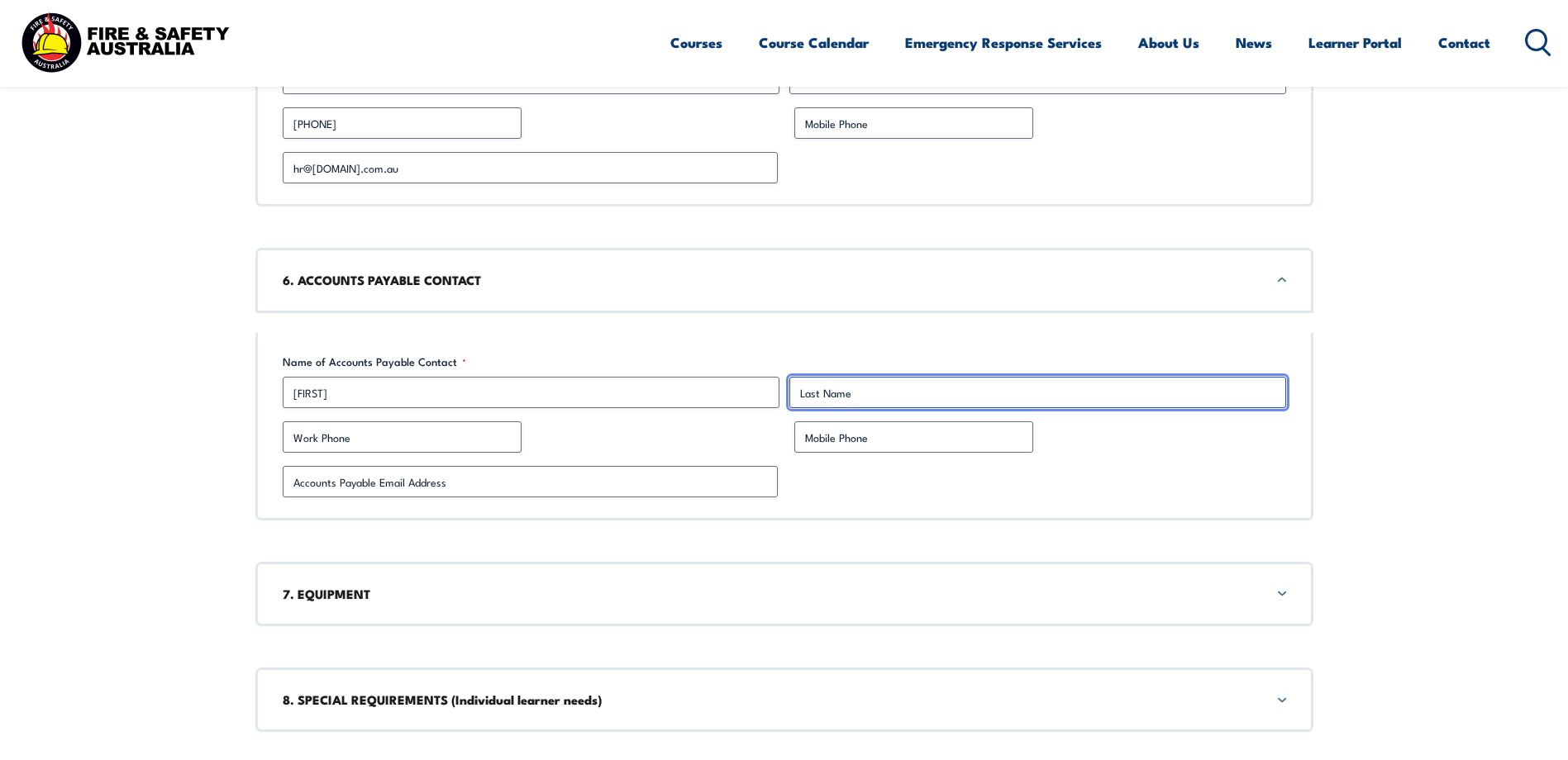 type on "[LAST]" 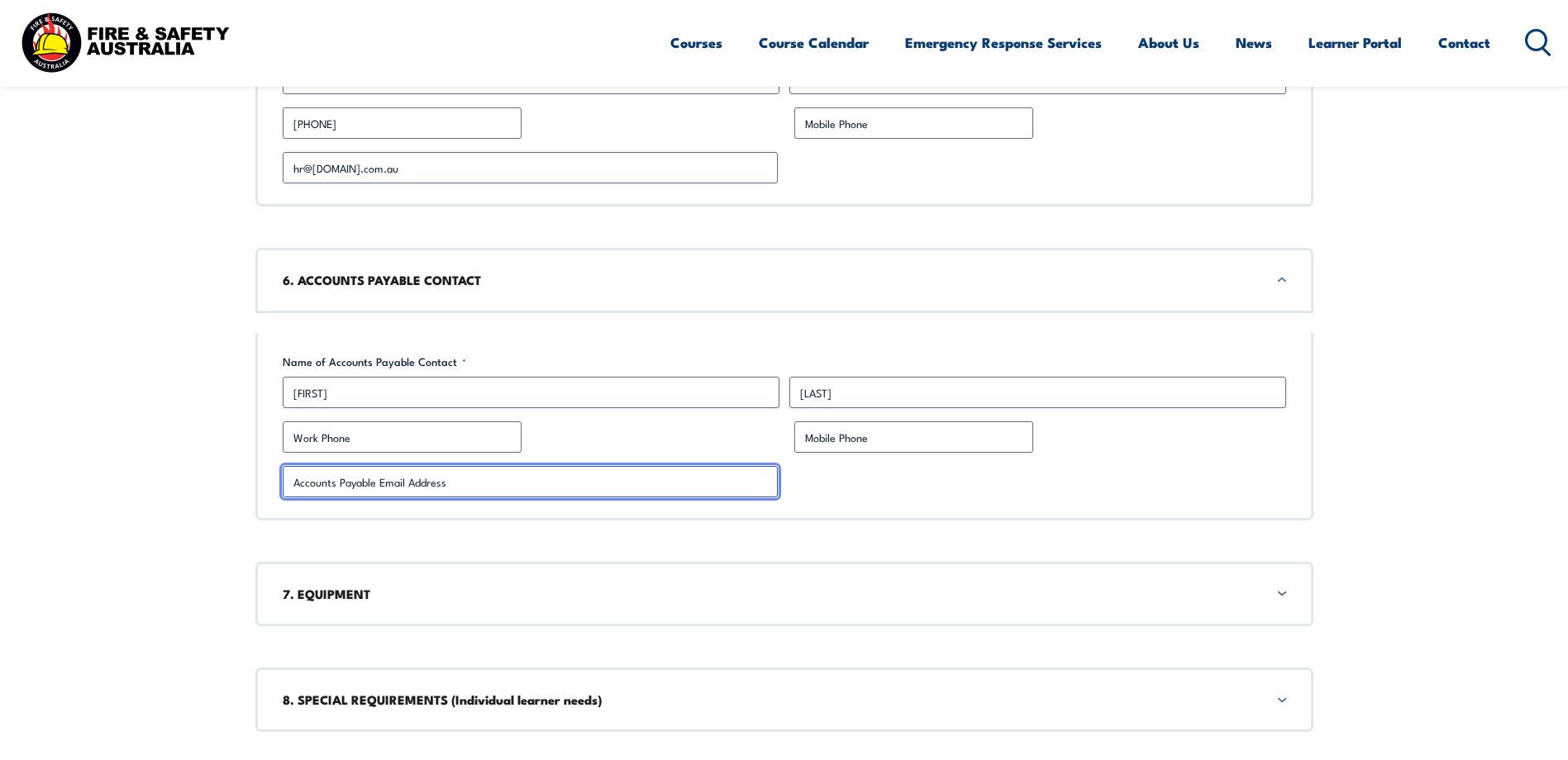 type on "accountsrec@[DOMAIN].com.au" 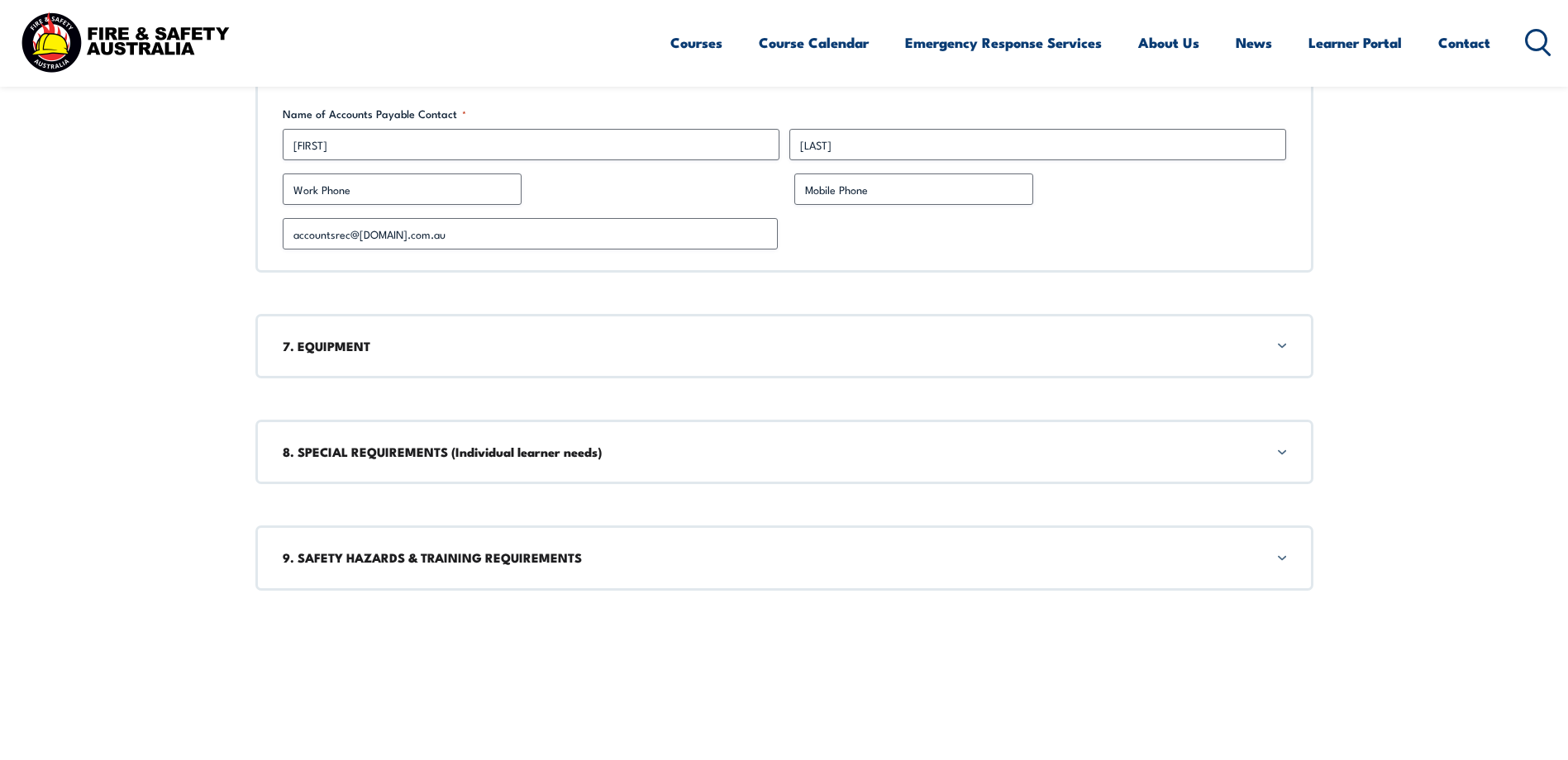 click on "7. EQUIPMENT" at bounding box center (784, 346) 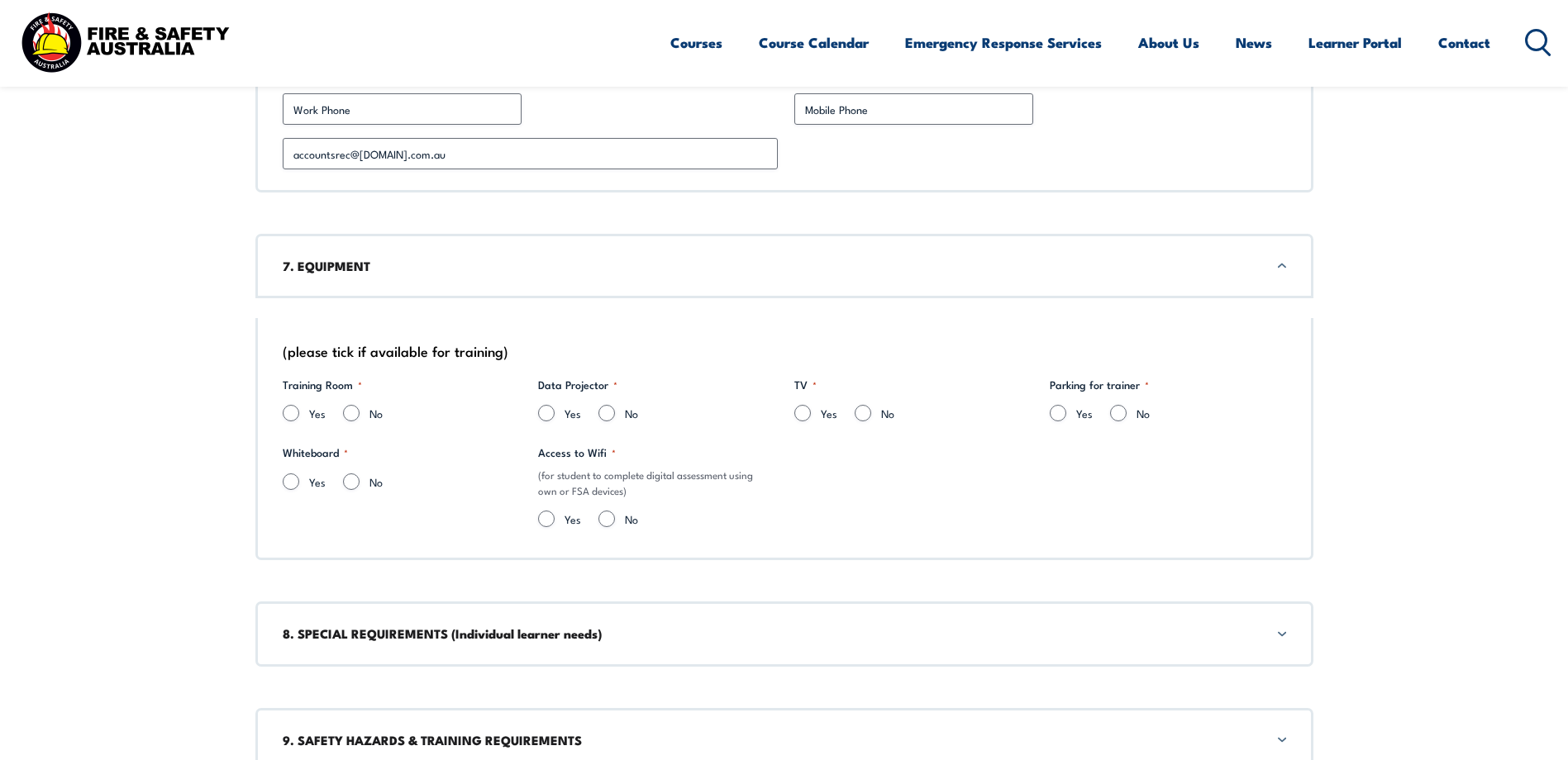 scroll, scrollTop: 3088, scrollLeft: 0, axis: vertical 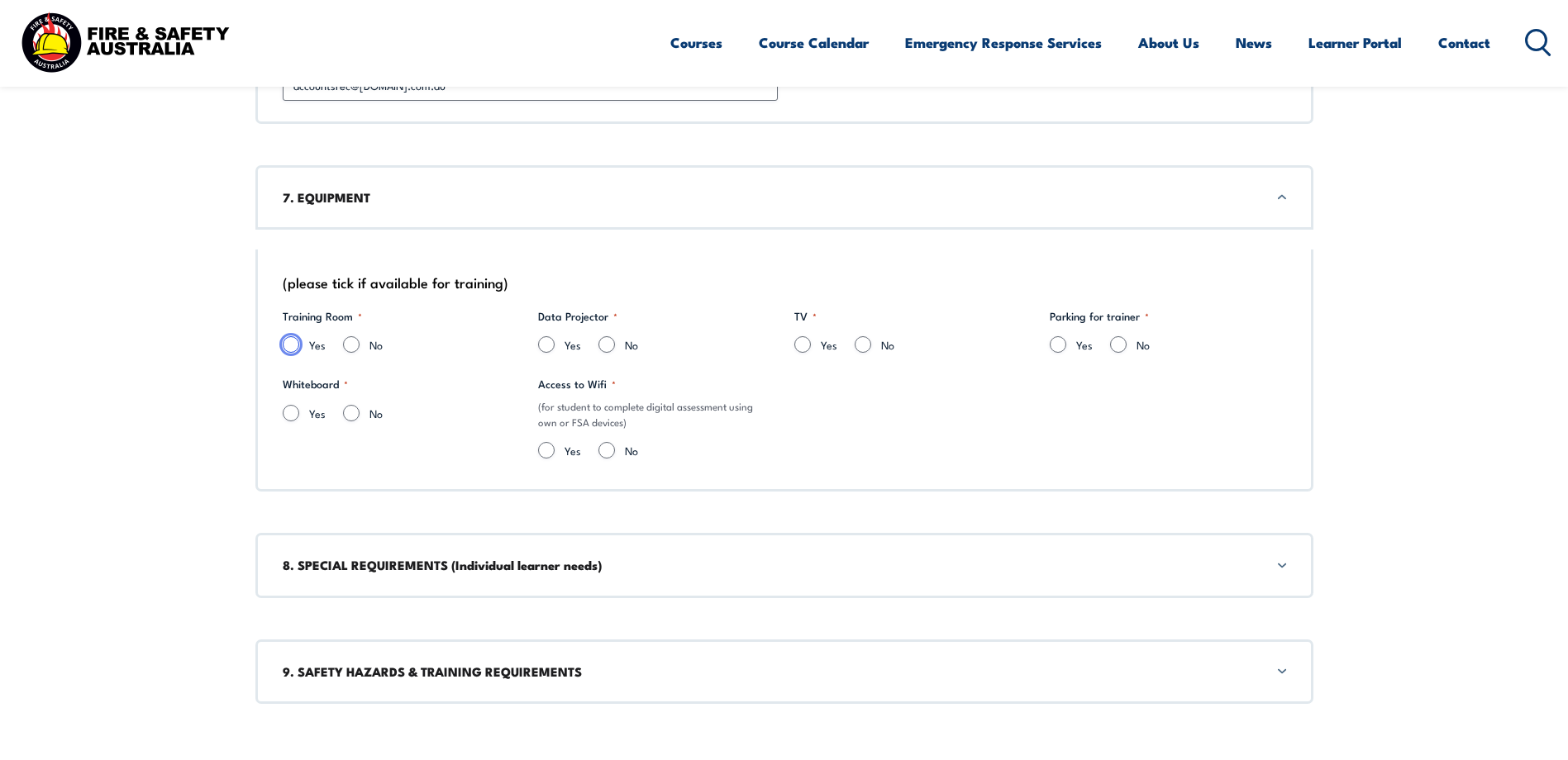 click on "Yes" at bounding box center [291, 344] 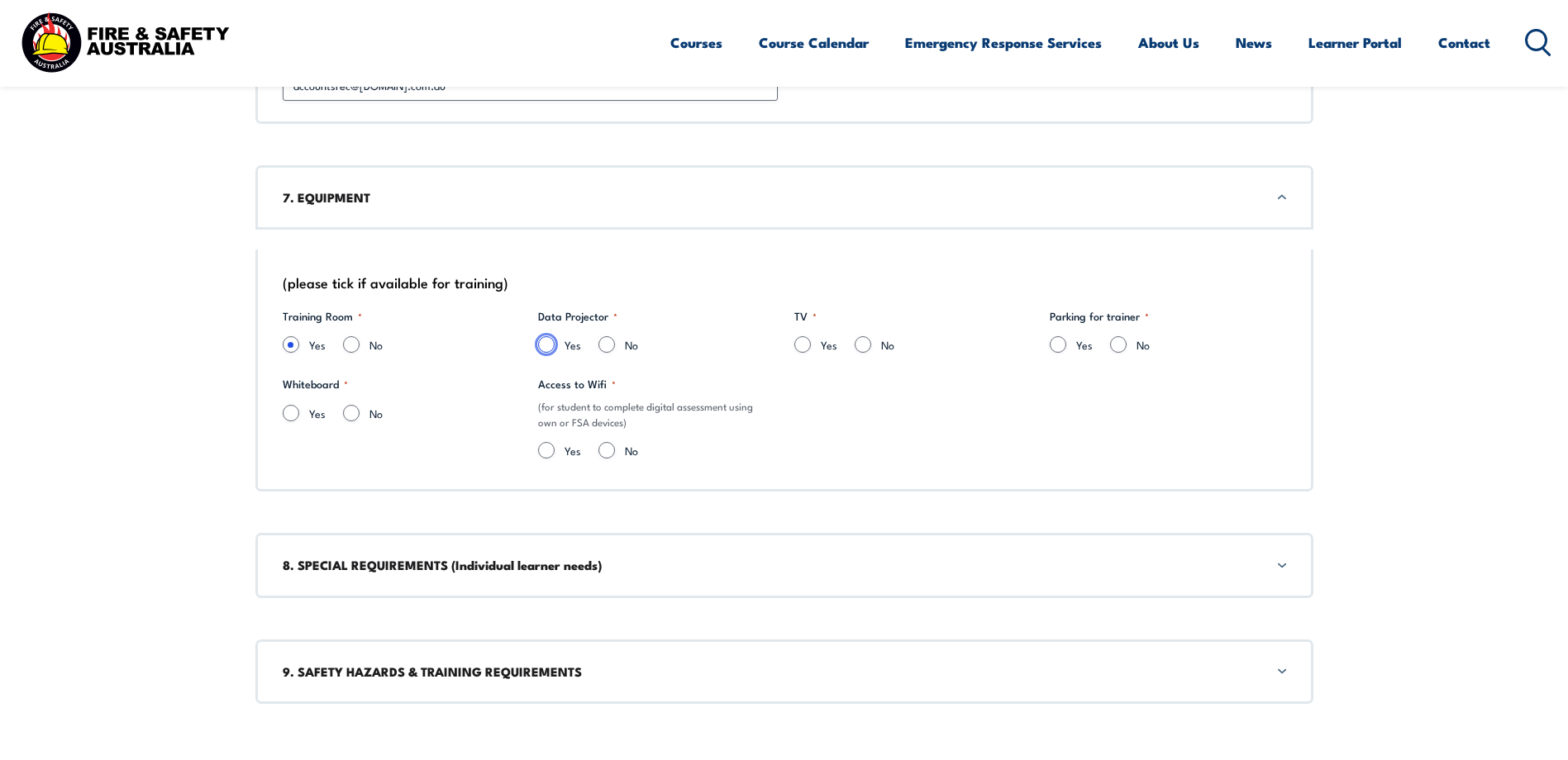 click on "Yes" at bounding box center (546, 344) 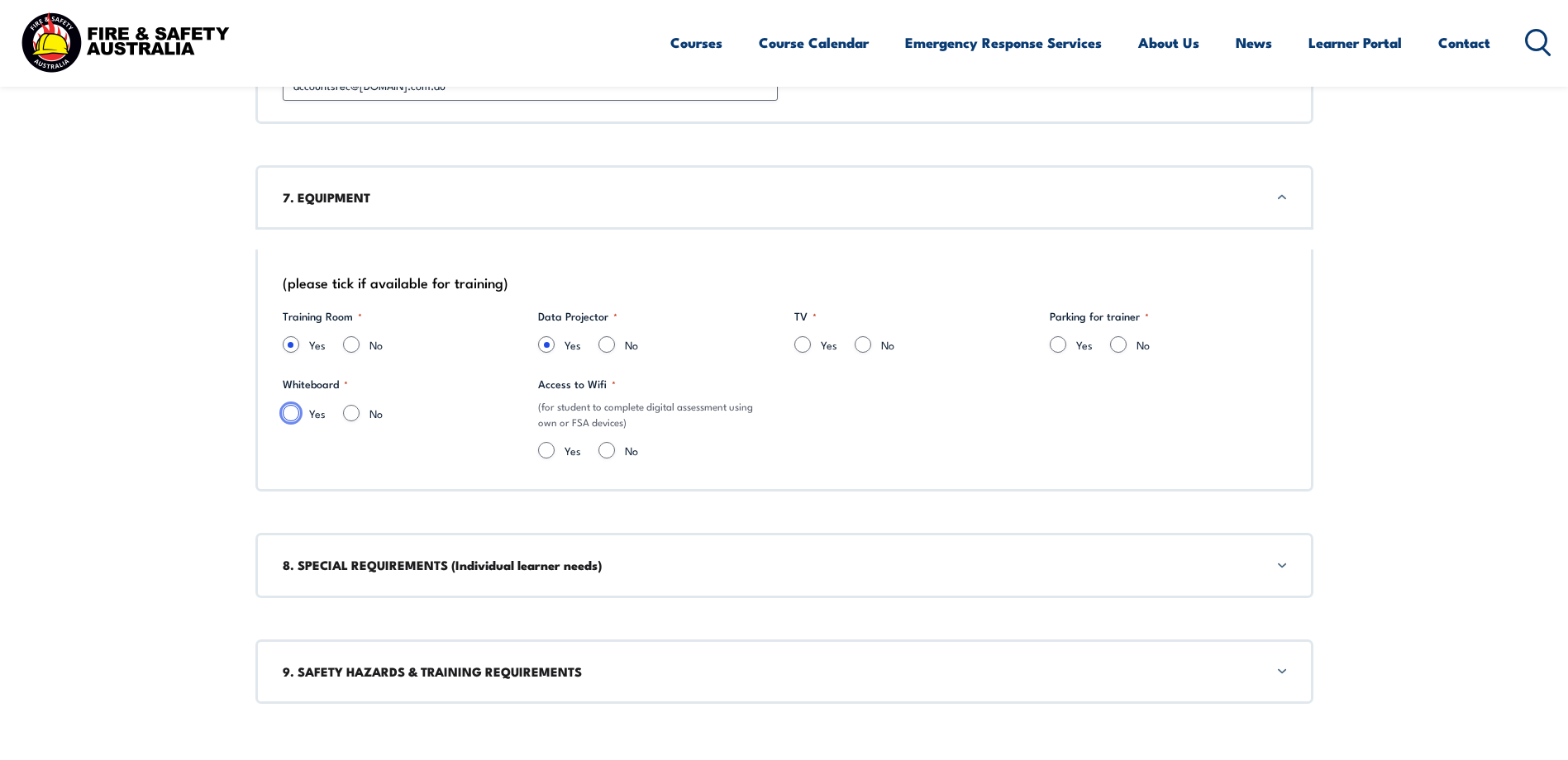 click on "Yes" at bounding box center [291, 413] 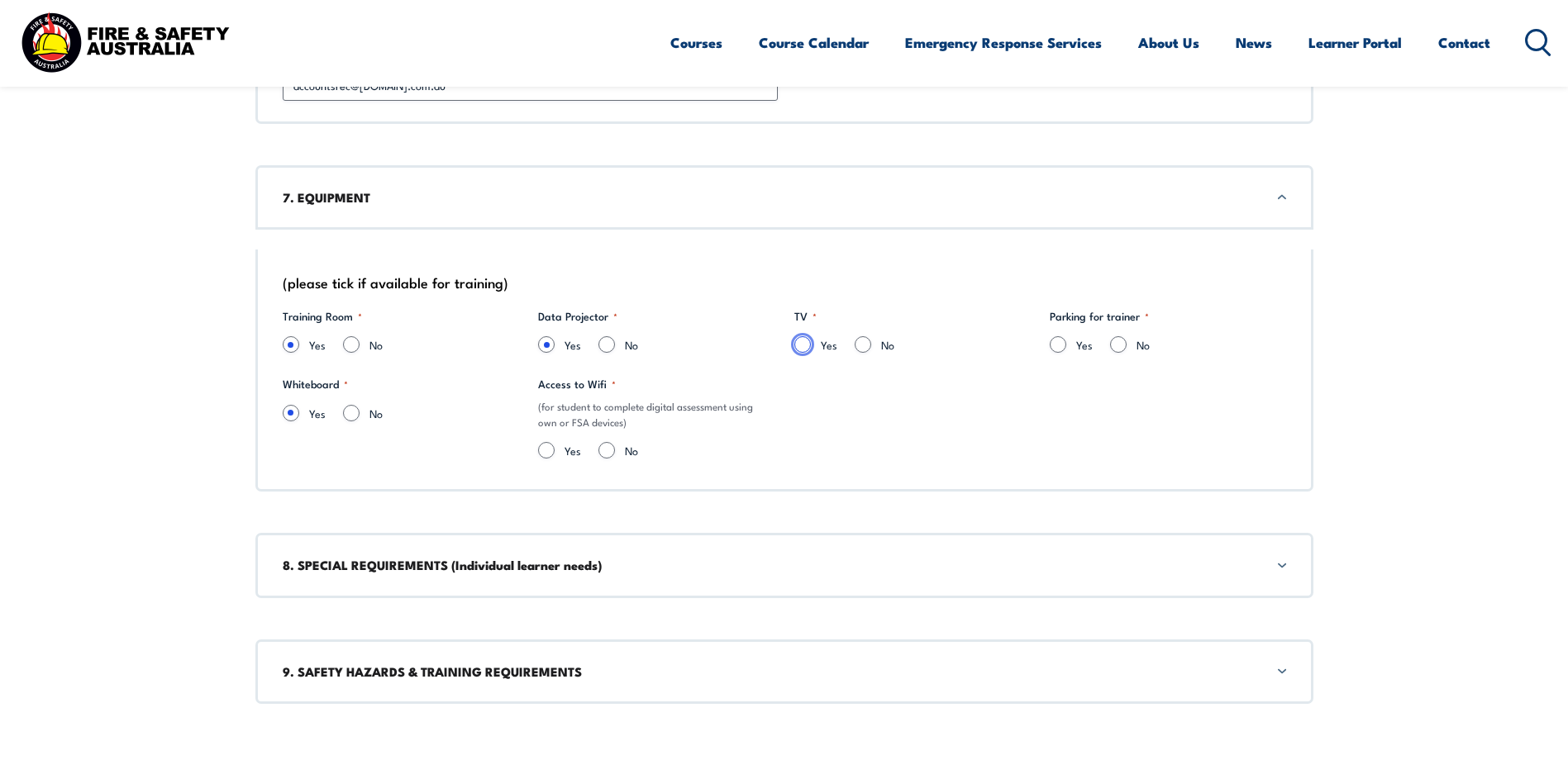 click on "Yes" at bounding box center [803, 344] 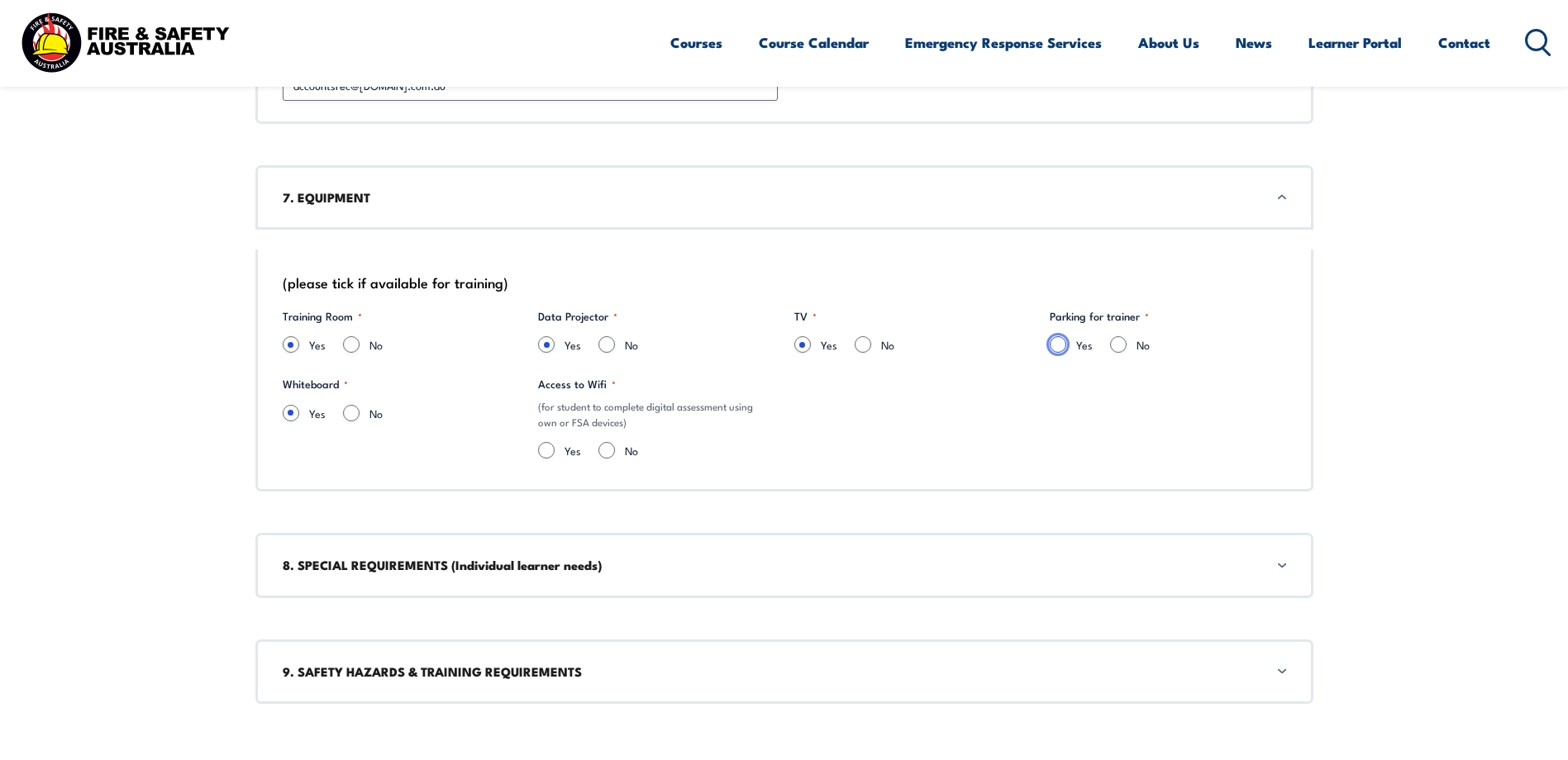 click on "Yes" at bounding box center [1058, 344] 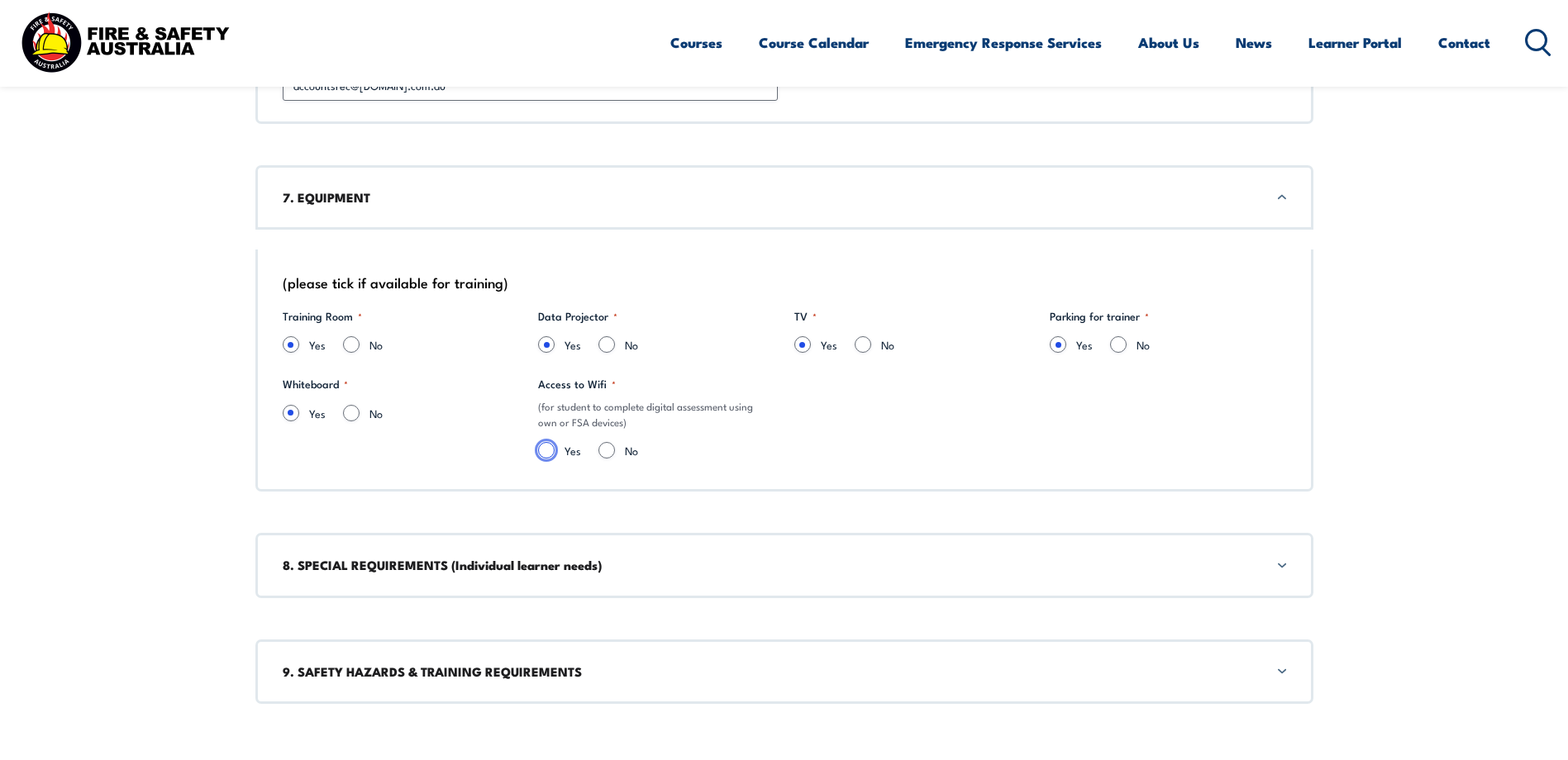 click on "Yes" at bounding box center (546, 450) 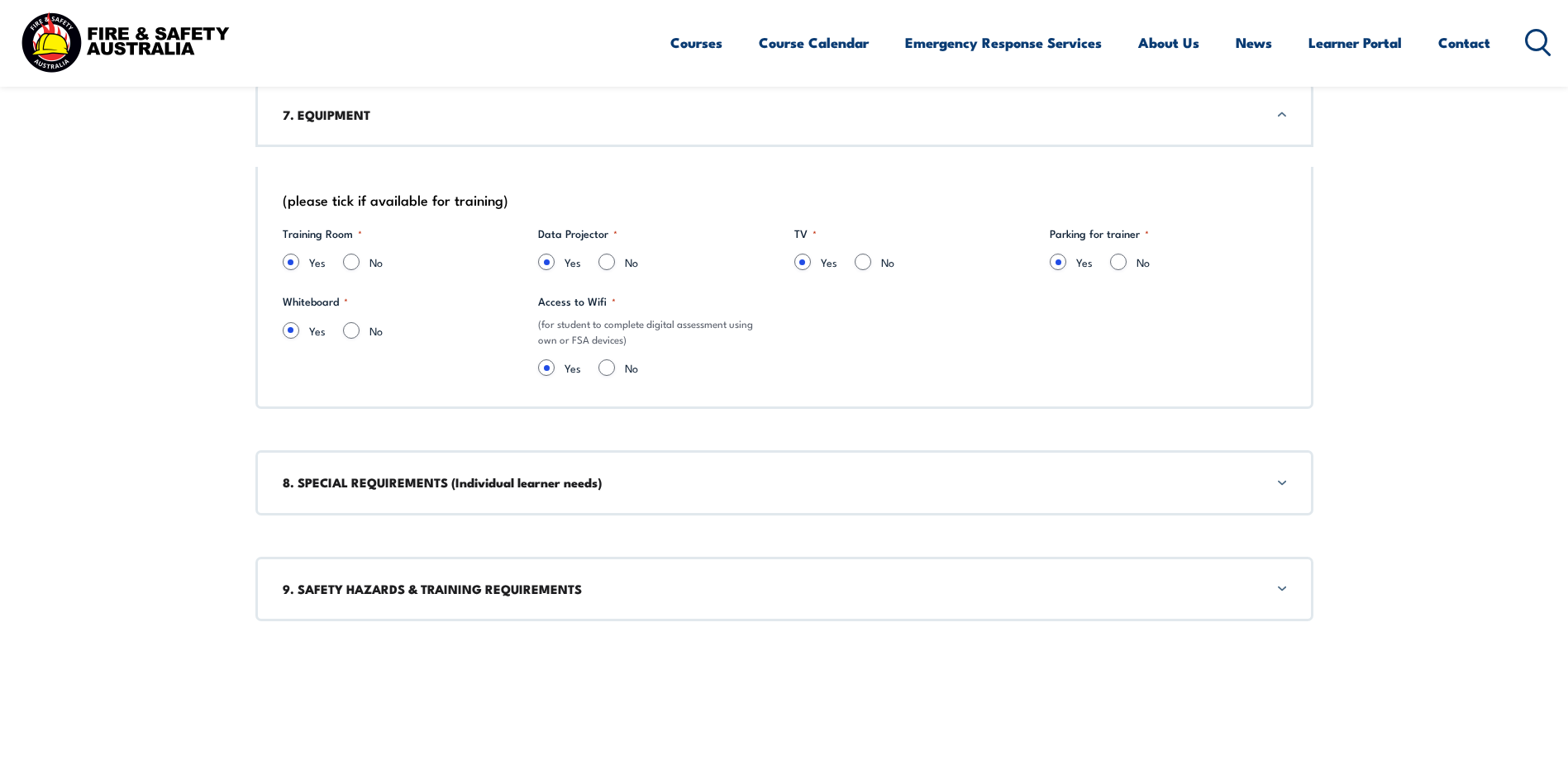 click on "8. SPECIAL REQUIREMENTS (Individual learner needs)" at bounding box center (784, 482) 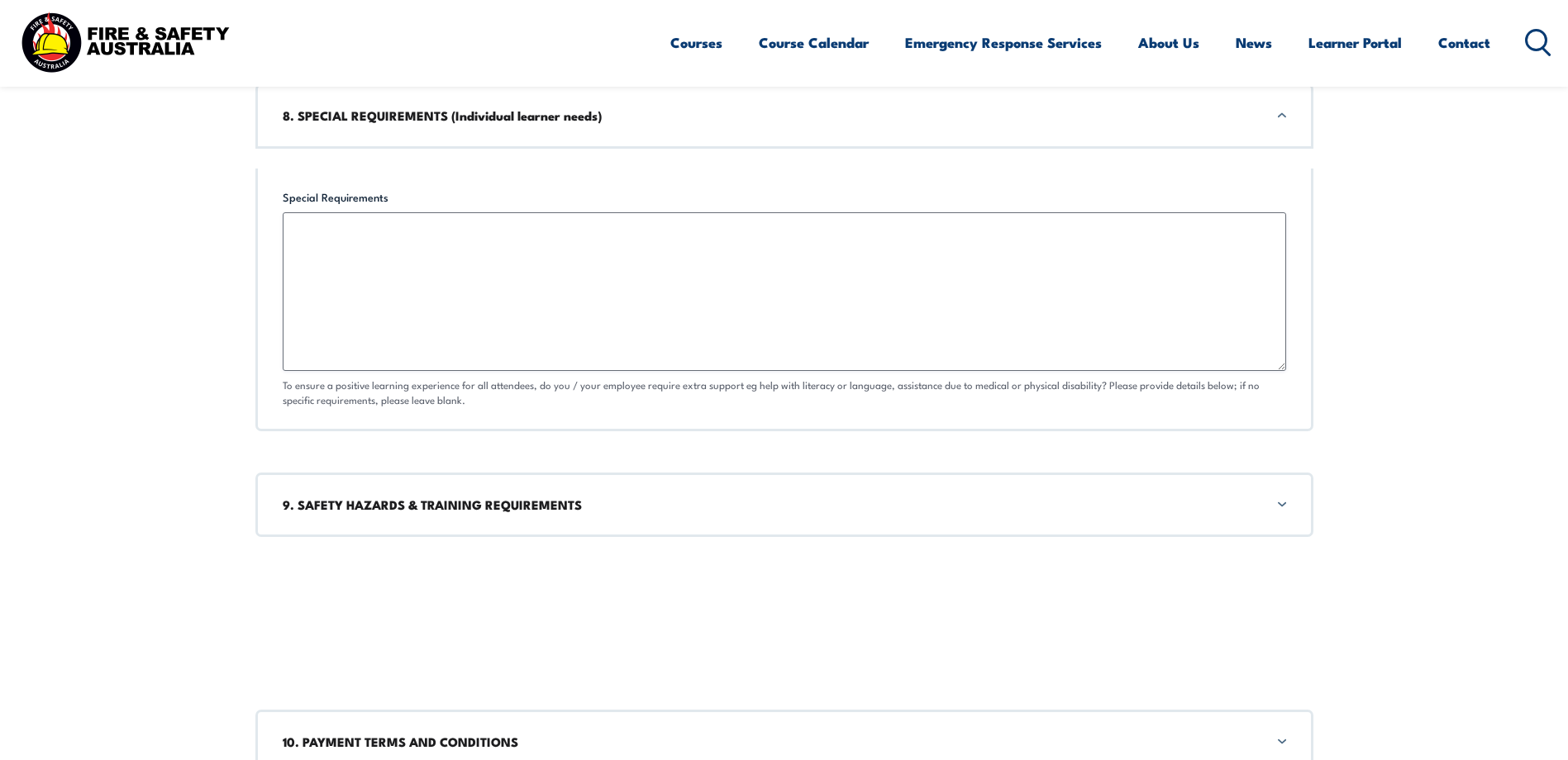 scroll, scrollTop: 3538, scrollLeft: 0, axis: vertical 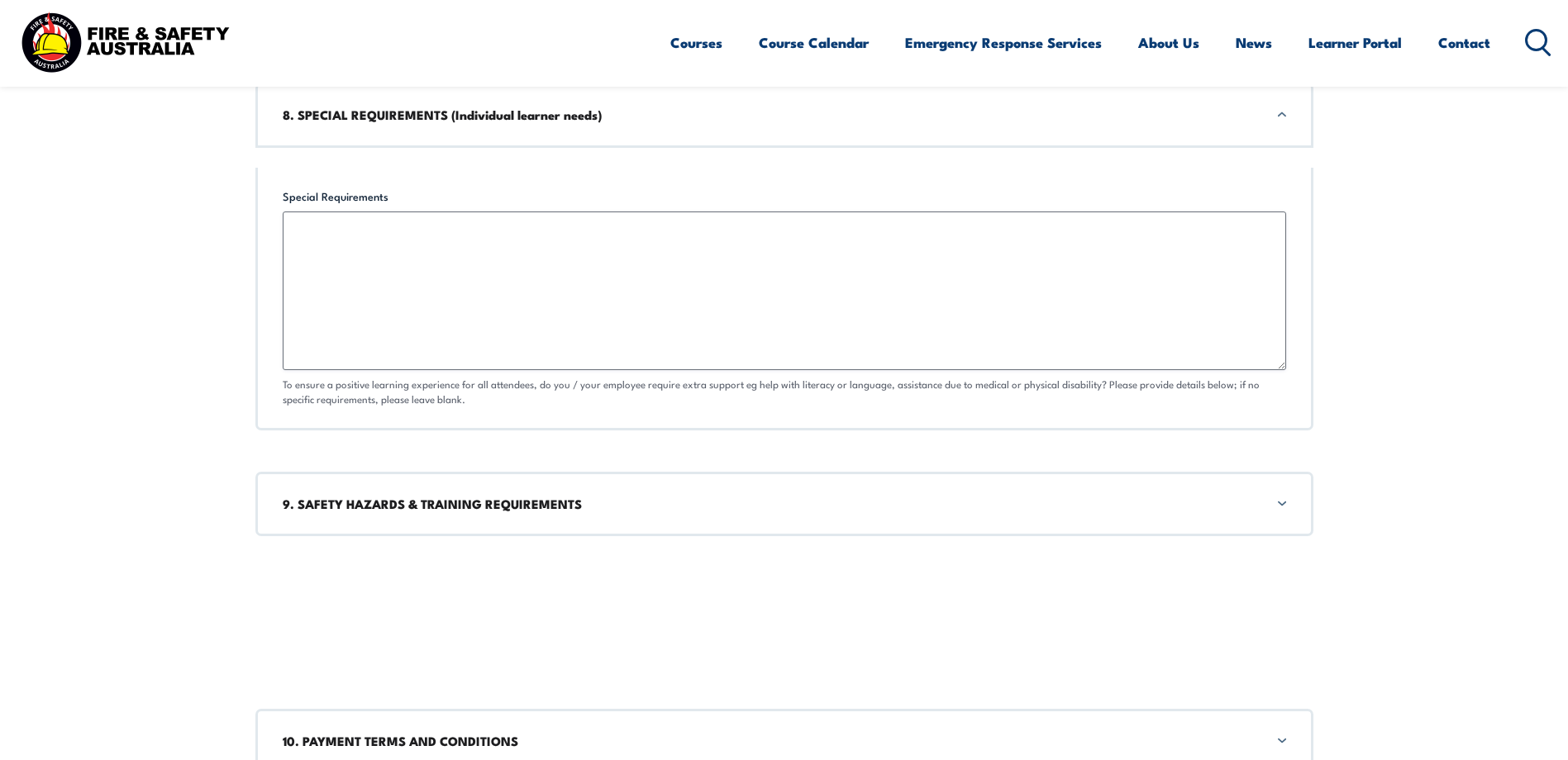 click on "9. SAFETY HAZARDS & TRAINING REQUIREMENTS" at bounding box center (784, 504) 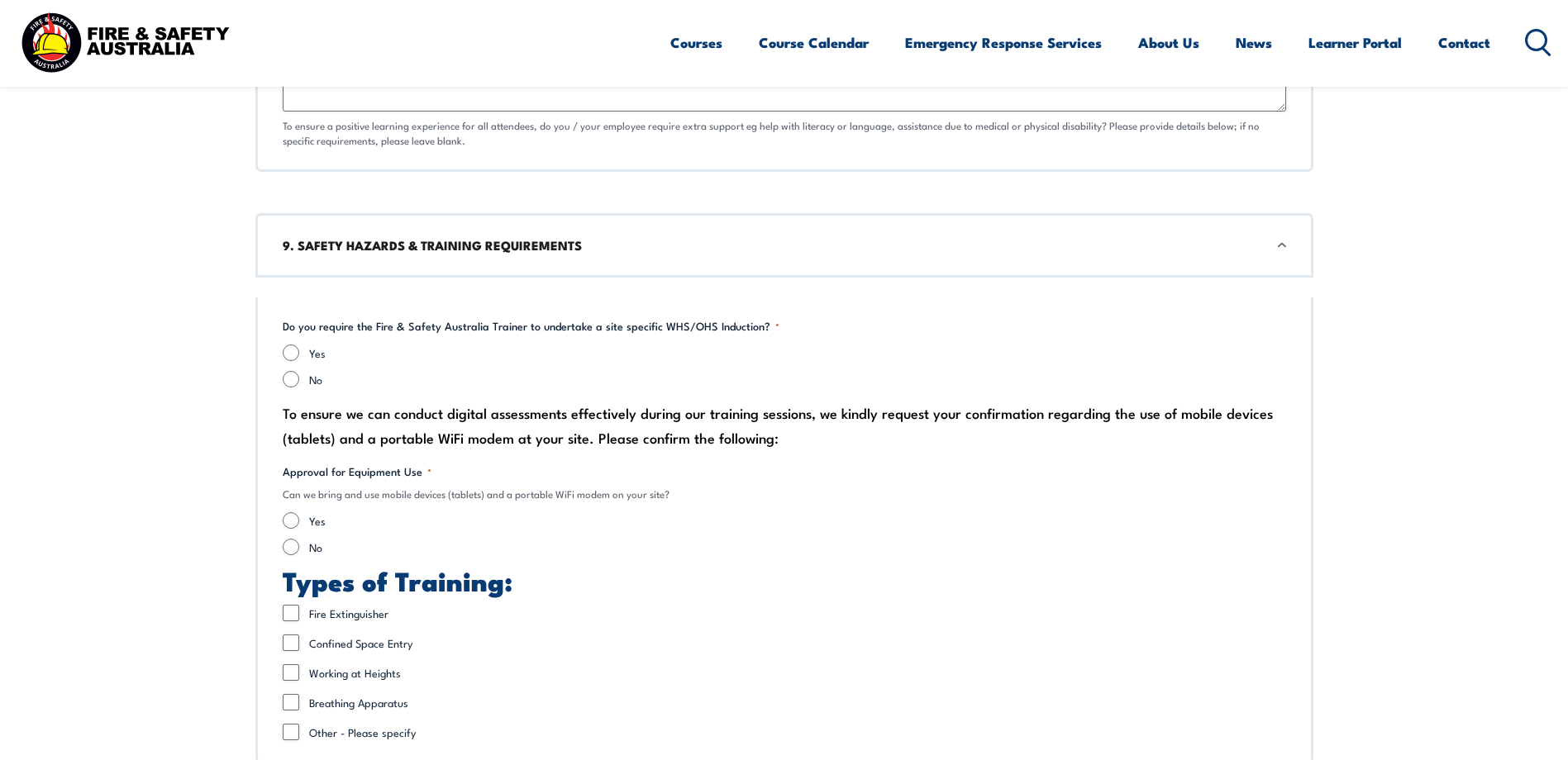 scroll, scrollTop: 3845, scrollLeft: 0, axis: vertical 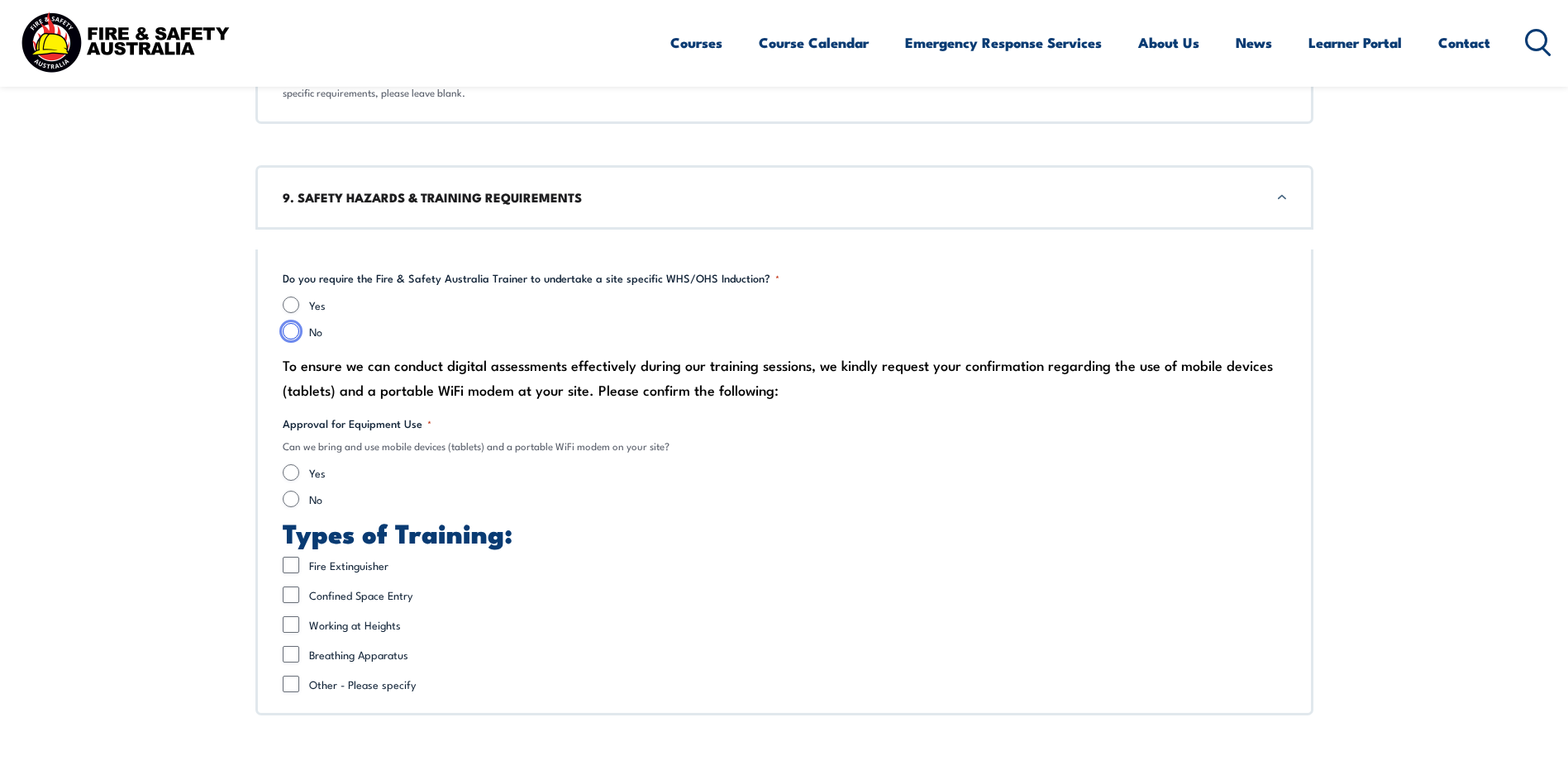 click on "No" at bounding box center [291, 331] 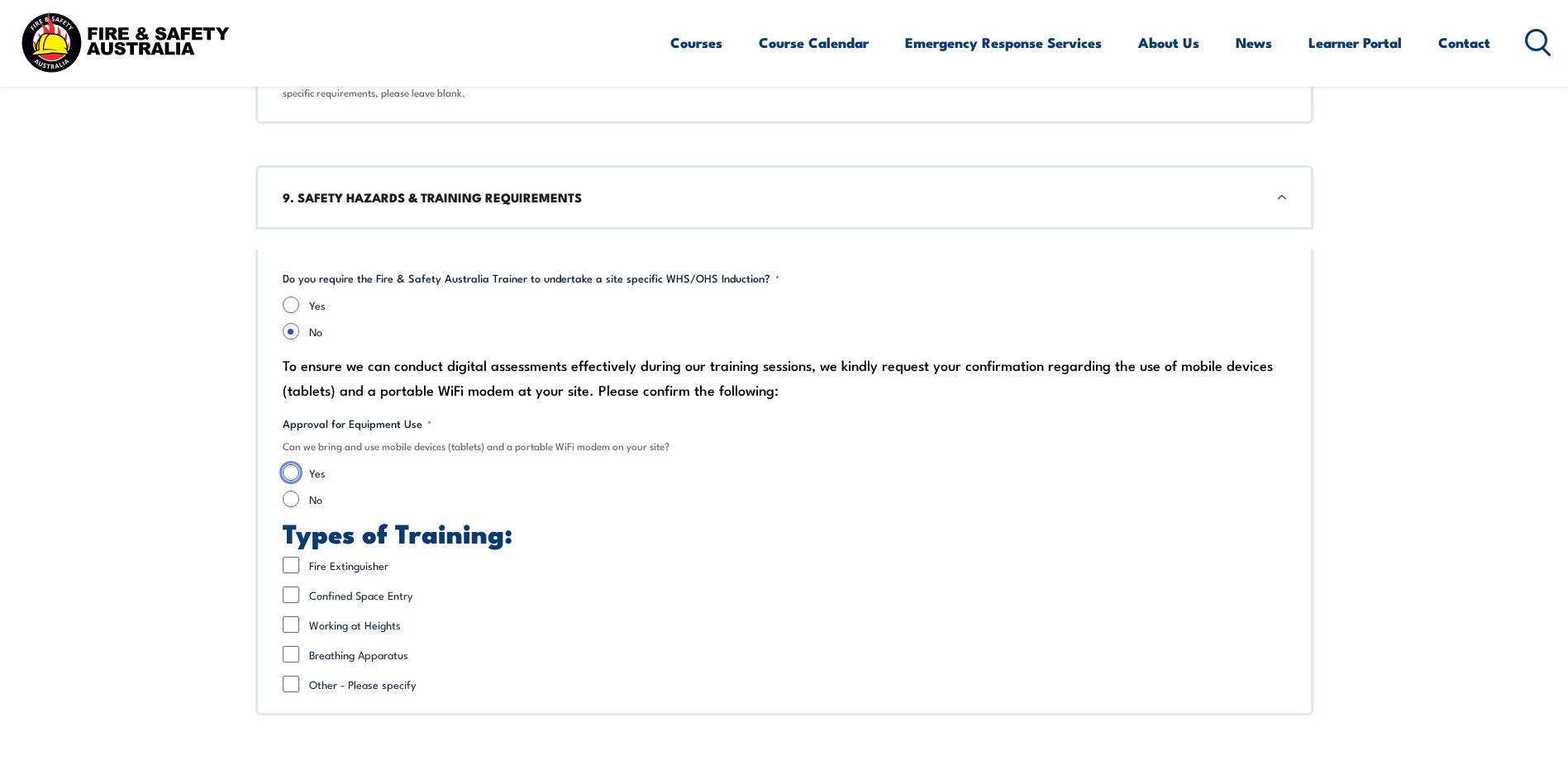 click on "Yes" at bounding box center [291, 473] 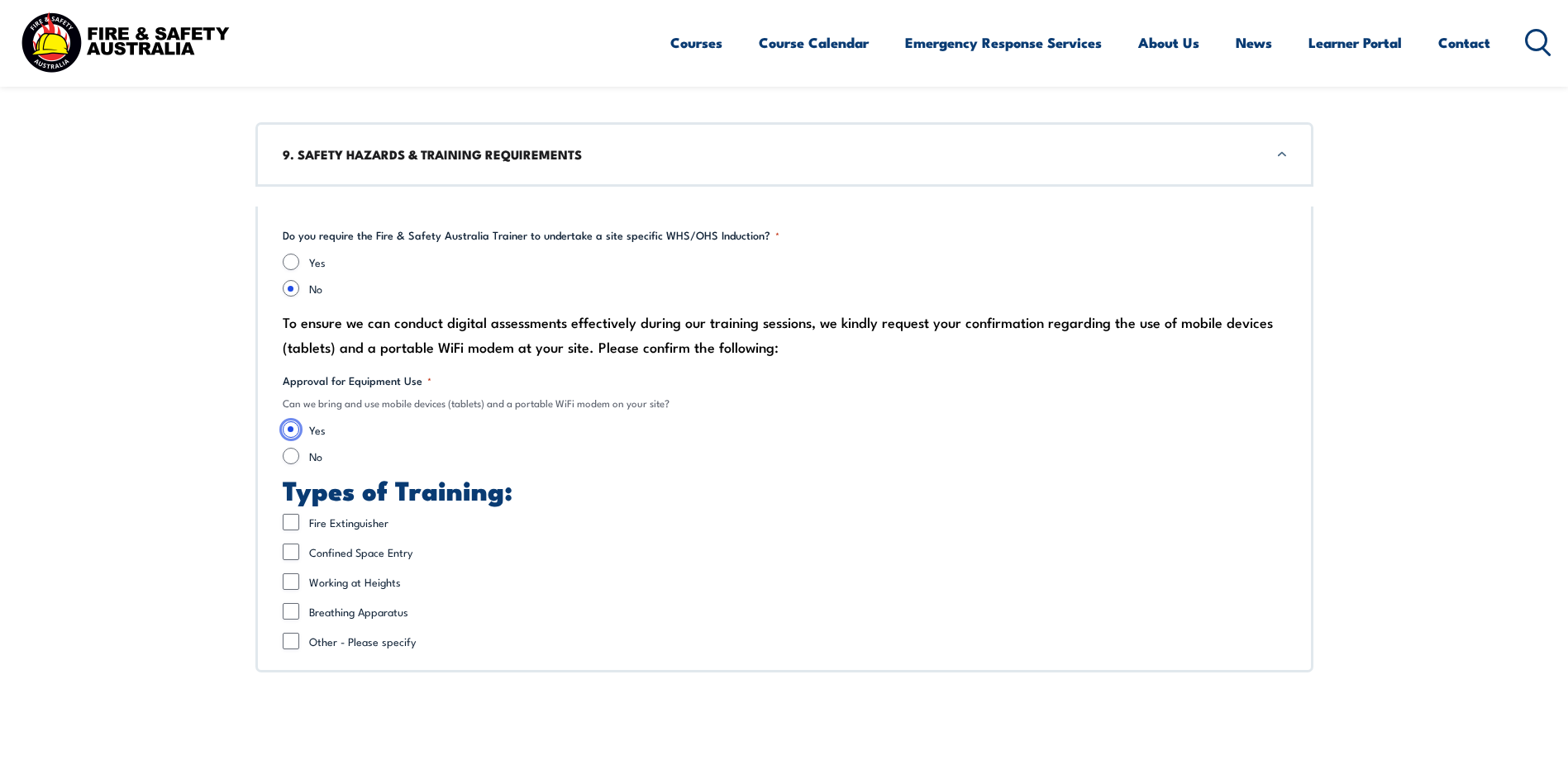 scroll, scrollTop: 3927, scrollLeft: 0, axis: vertical 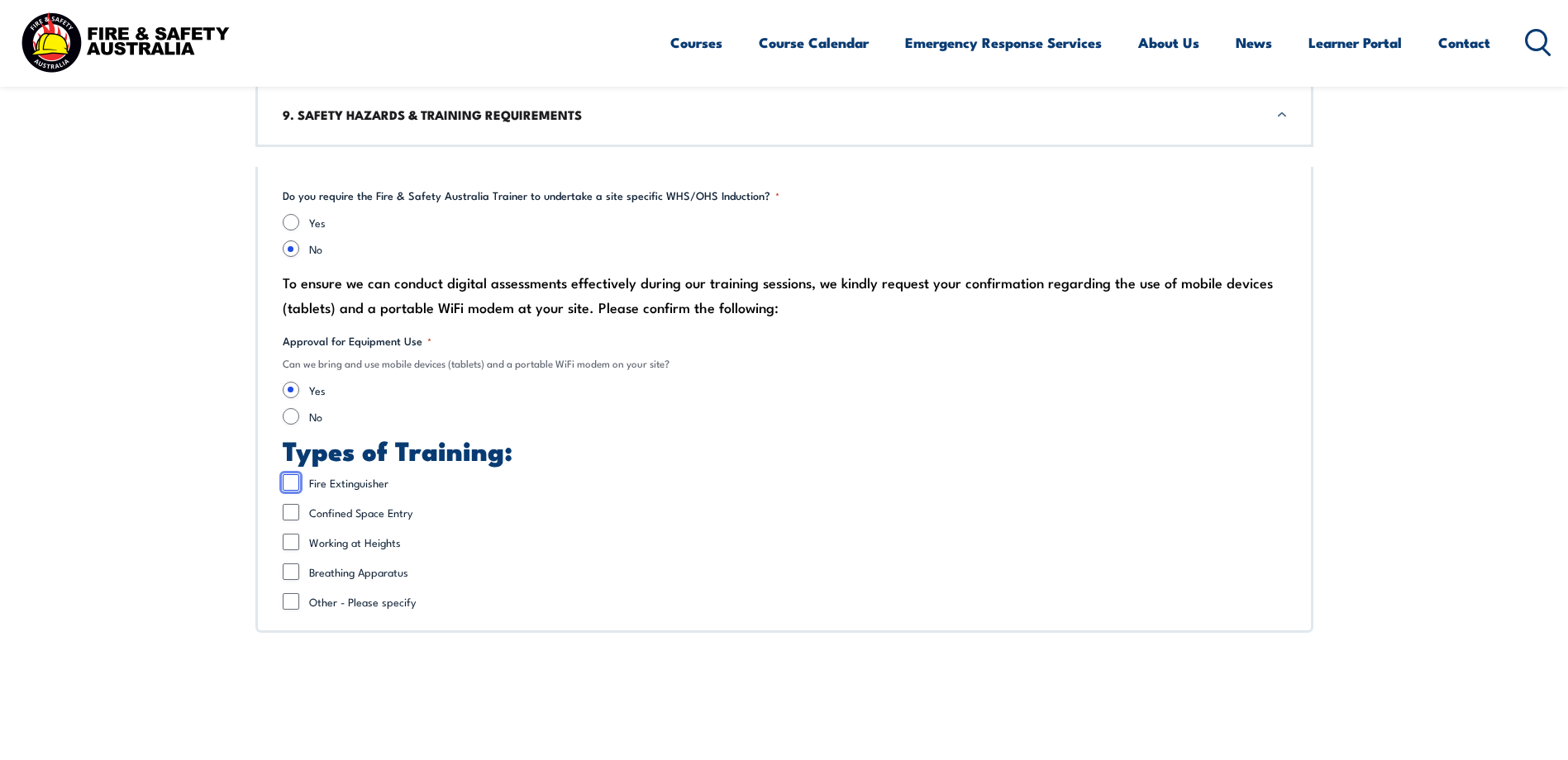 click on "Fire Extinguisher" at bounding box center (291, 482) 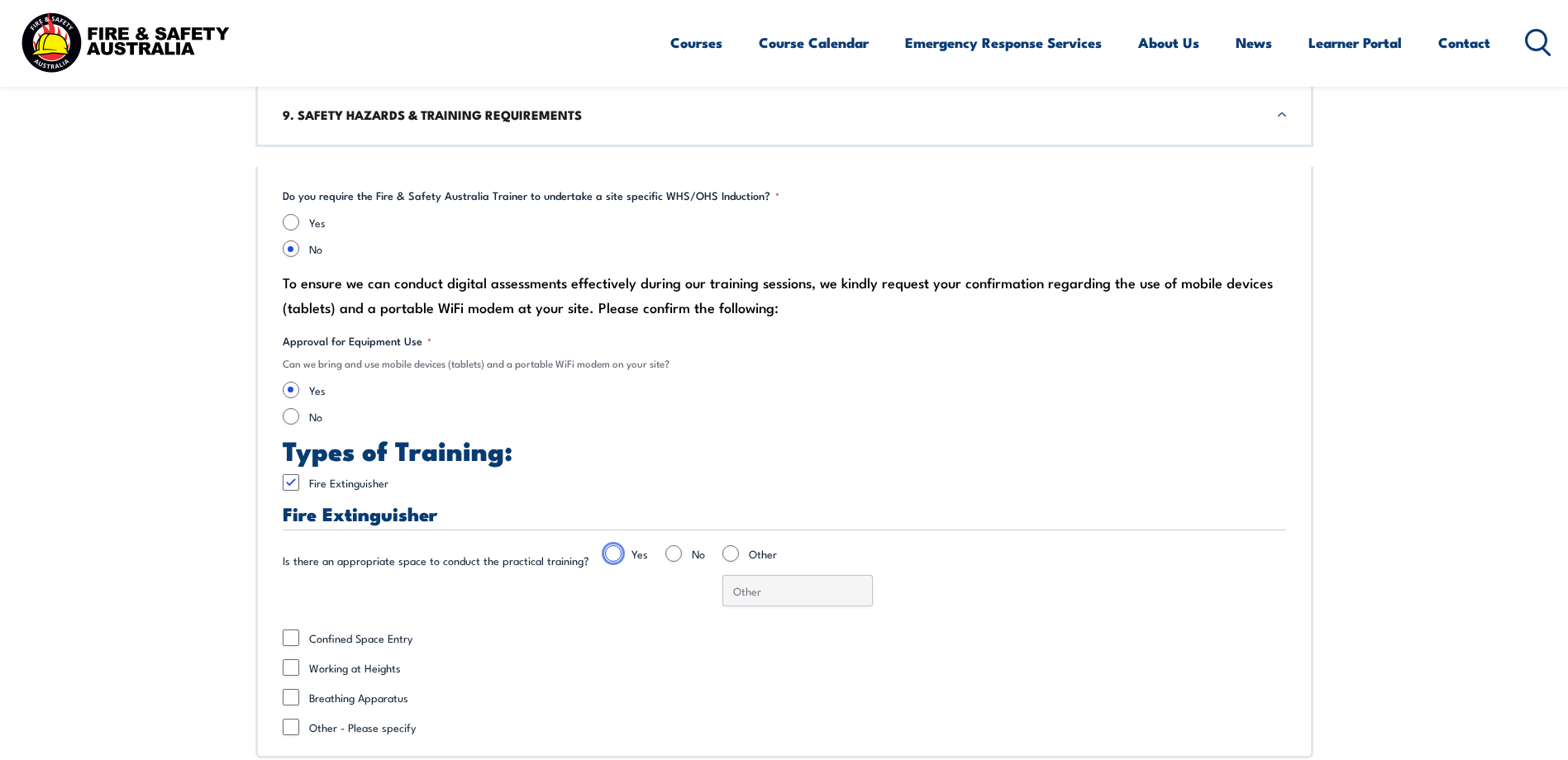 click on "Yes" at bounding box center (613, 553) 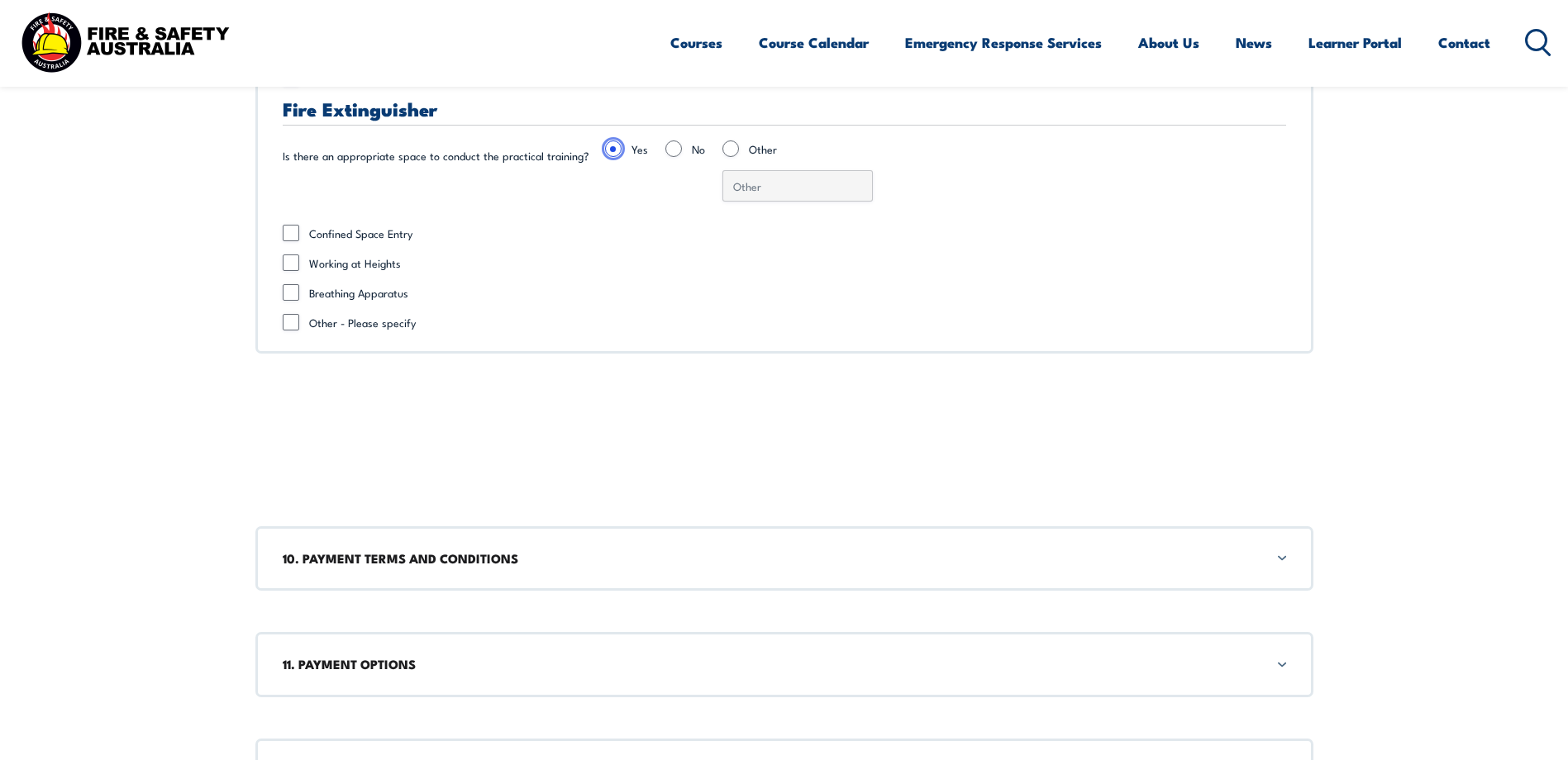 scroll, scrollTop: 4505, scrollLeft: 0, axis: vertical 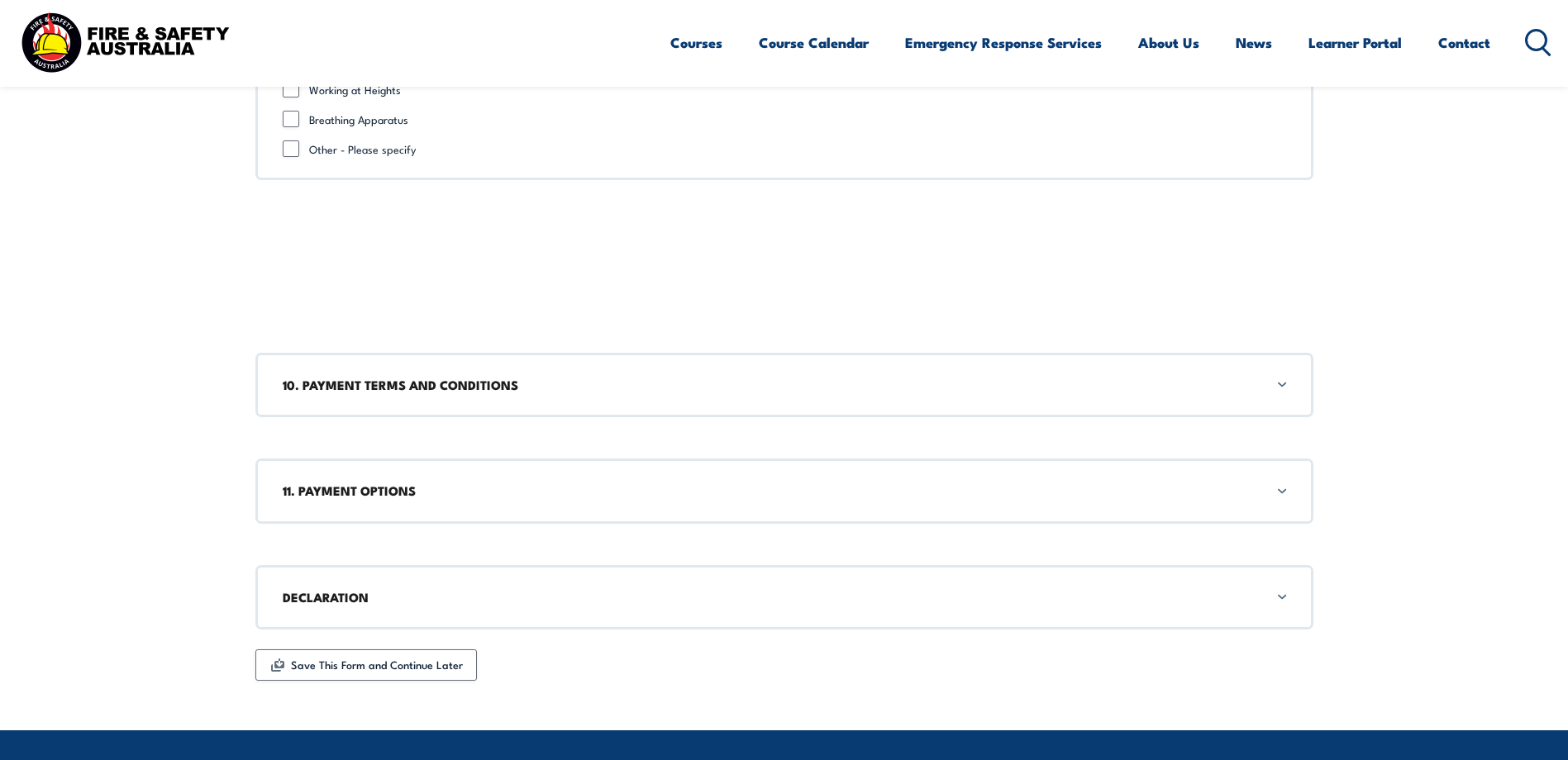 click on "10. PAYMENT TERMS AND CONDITIONS" at bounding box center (784, 385) 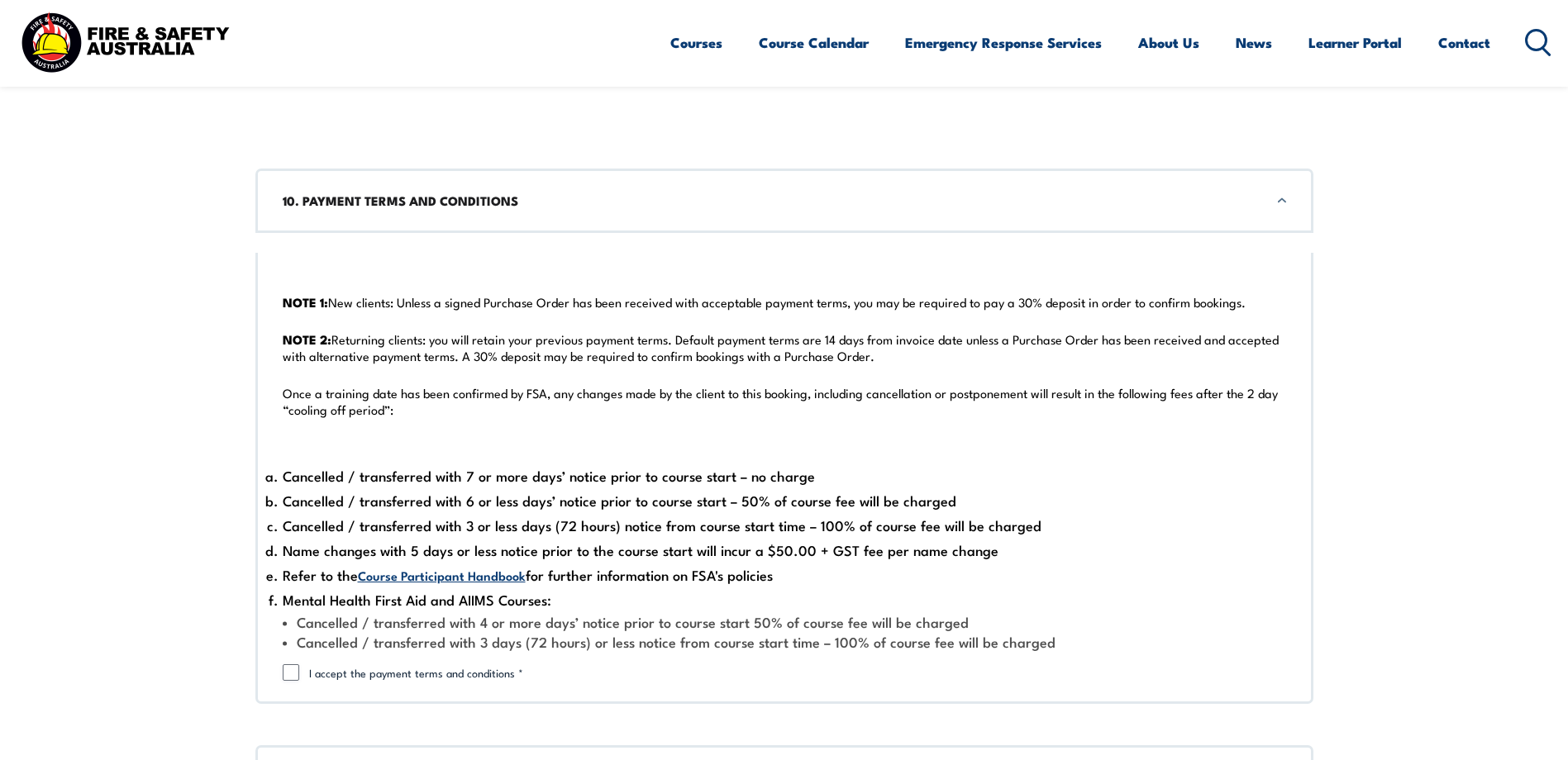 scroll, scrollTop: 4792, scrollLeft: 0, axis: vertical 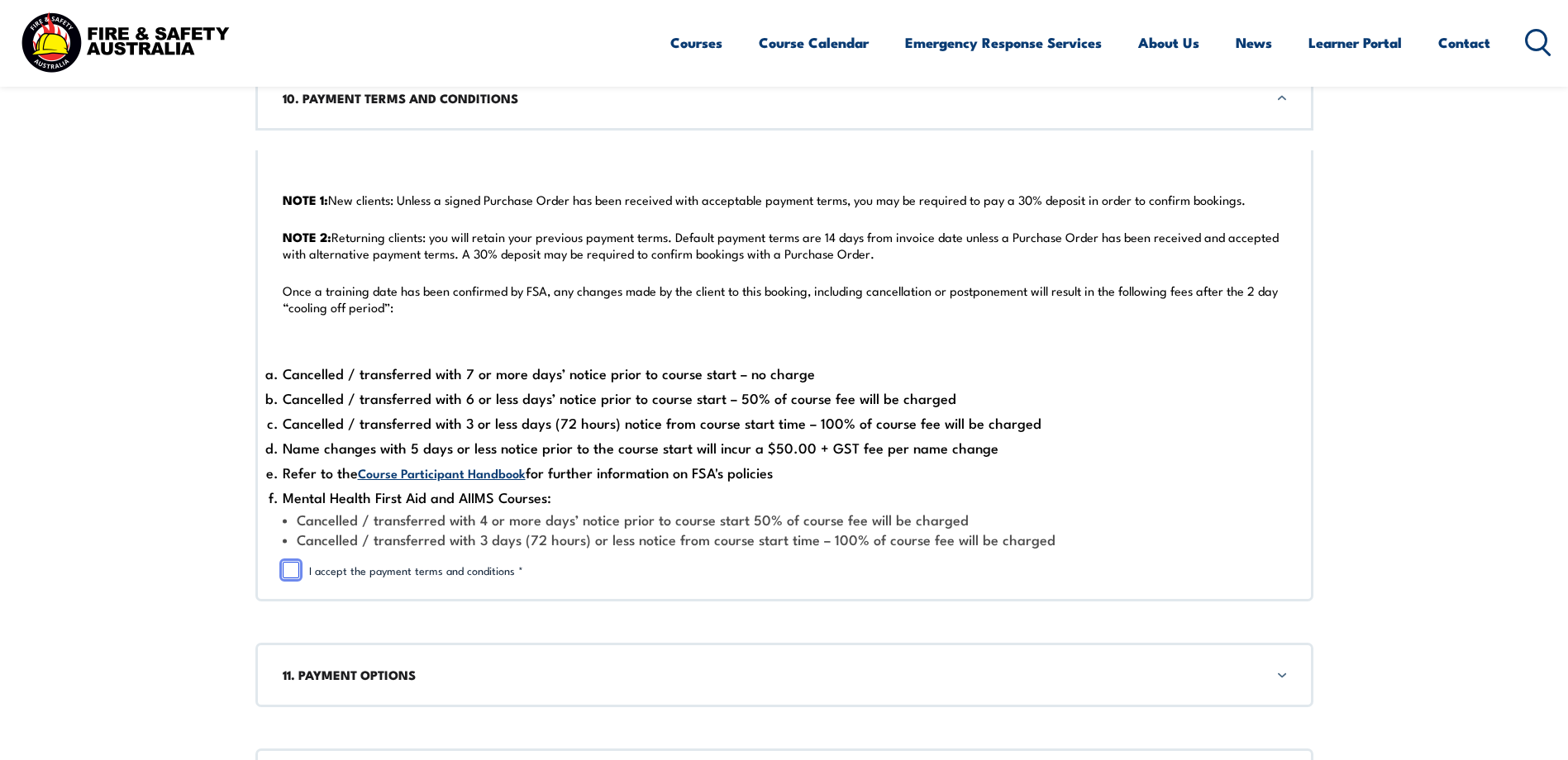 click on "I accept the payment terms and conditions *" at bounding box center [291, 570] 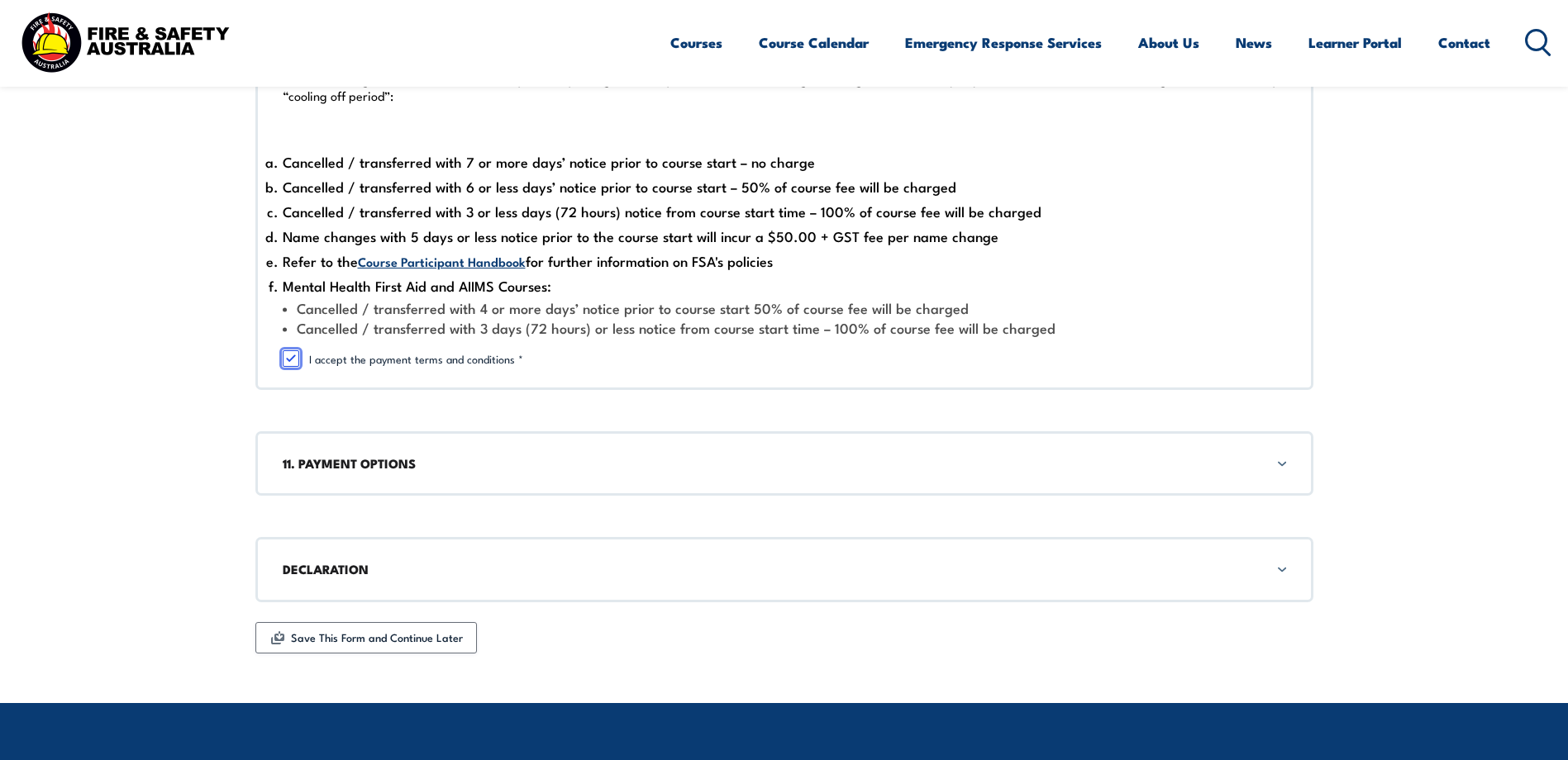 scroll, scrollTop: 5040, scrollLeft: 0, axis: vertical 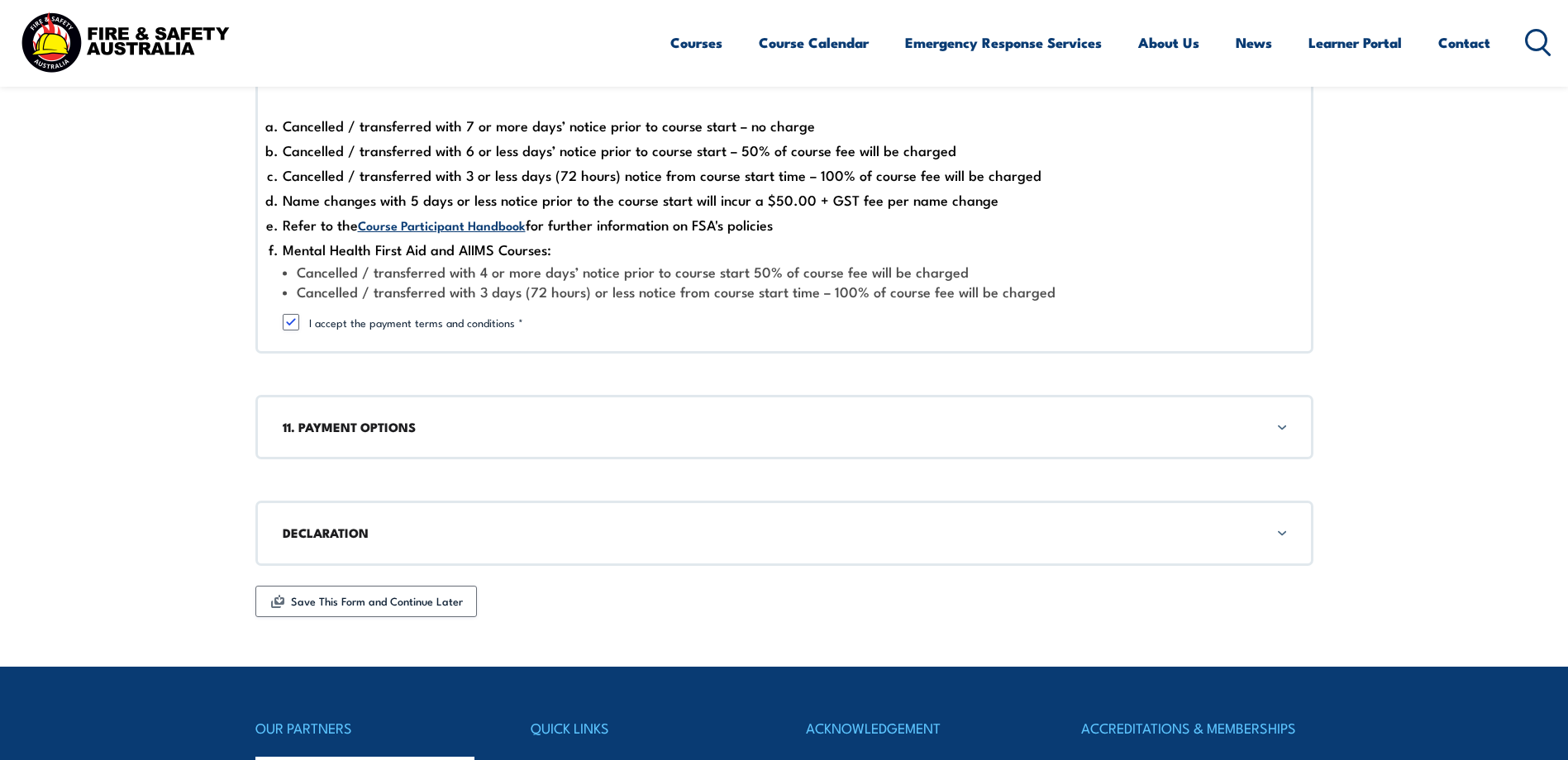 click on "11. PAYMENT OPTIONS" at bounding box center (784, 427) 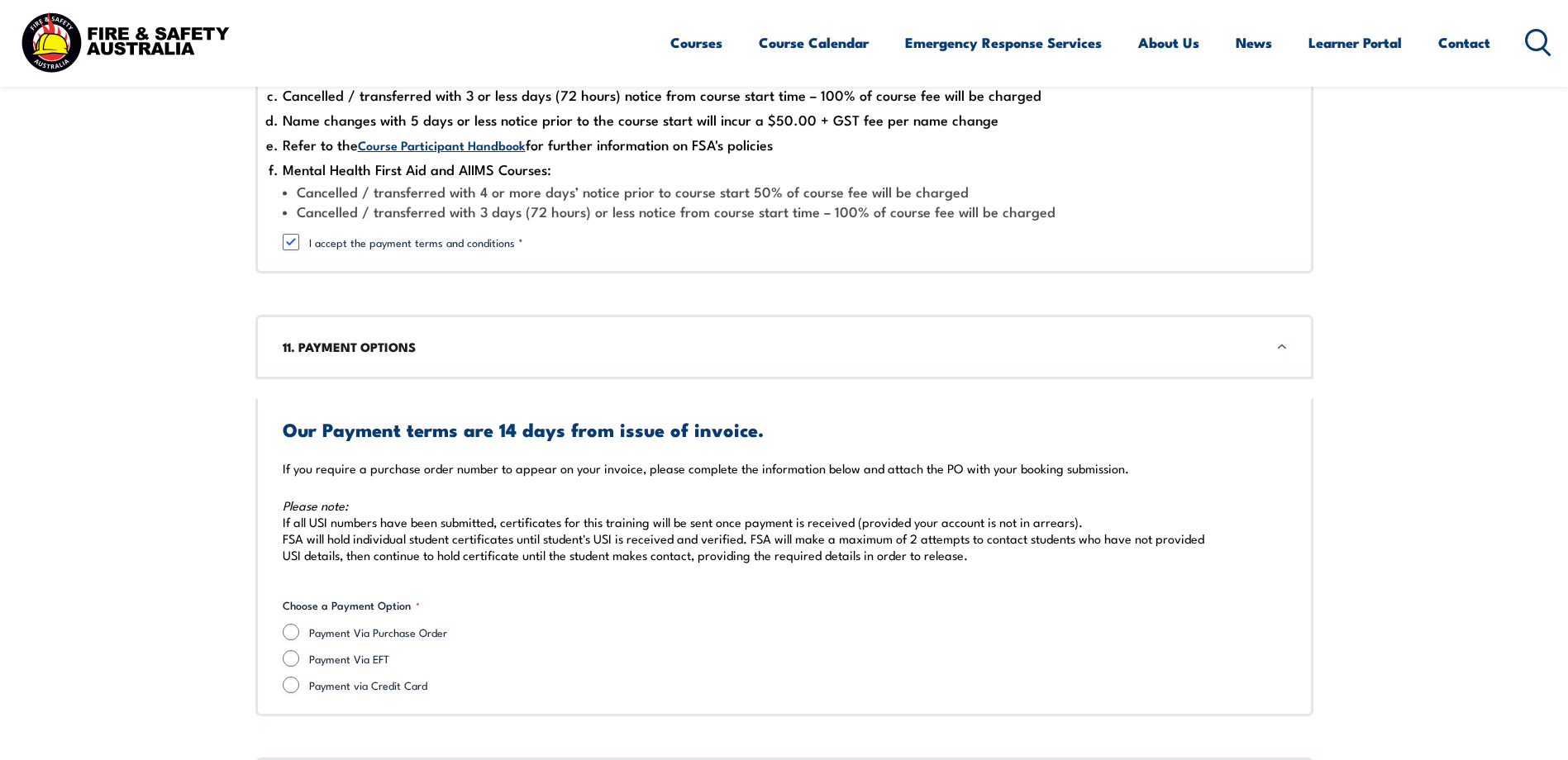 scroll, scrollTop: 5270, scrollLeft: 0, axis: vertical 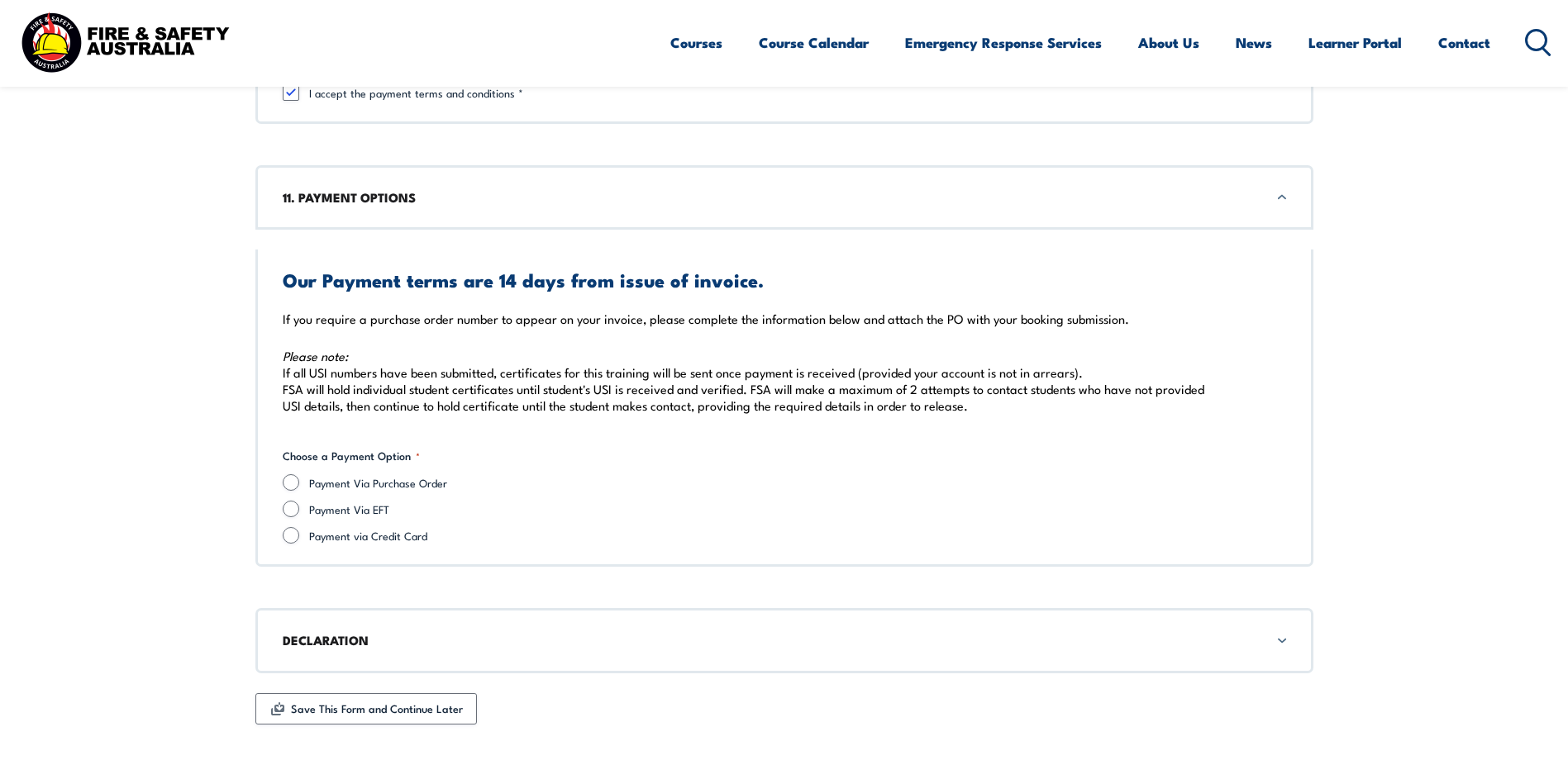 click on "Payment Via Purchase Order" at bounding box center [798, 482] 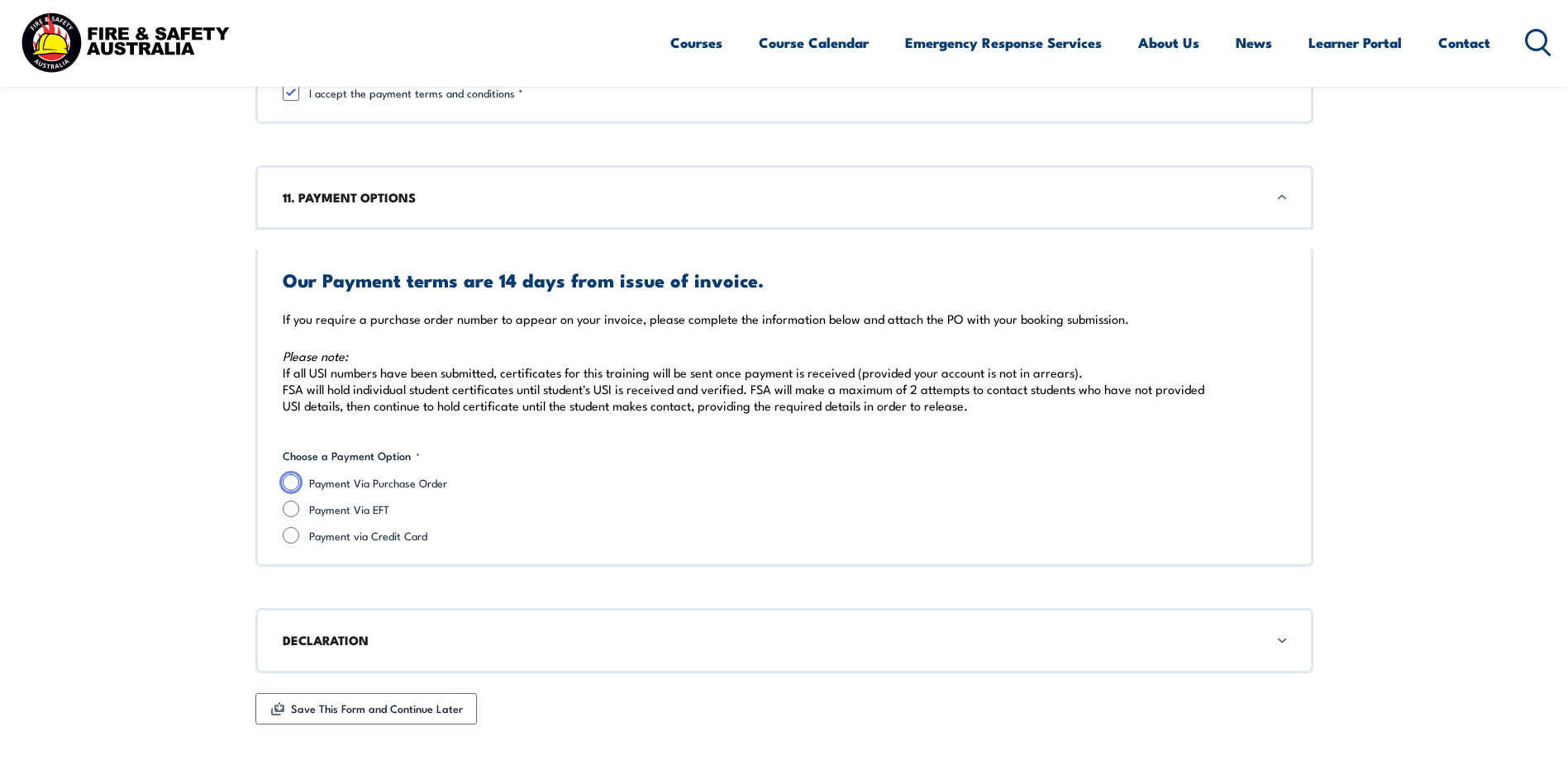click on "Payment Via Purchase Order" at bounding box center (291, 482) 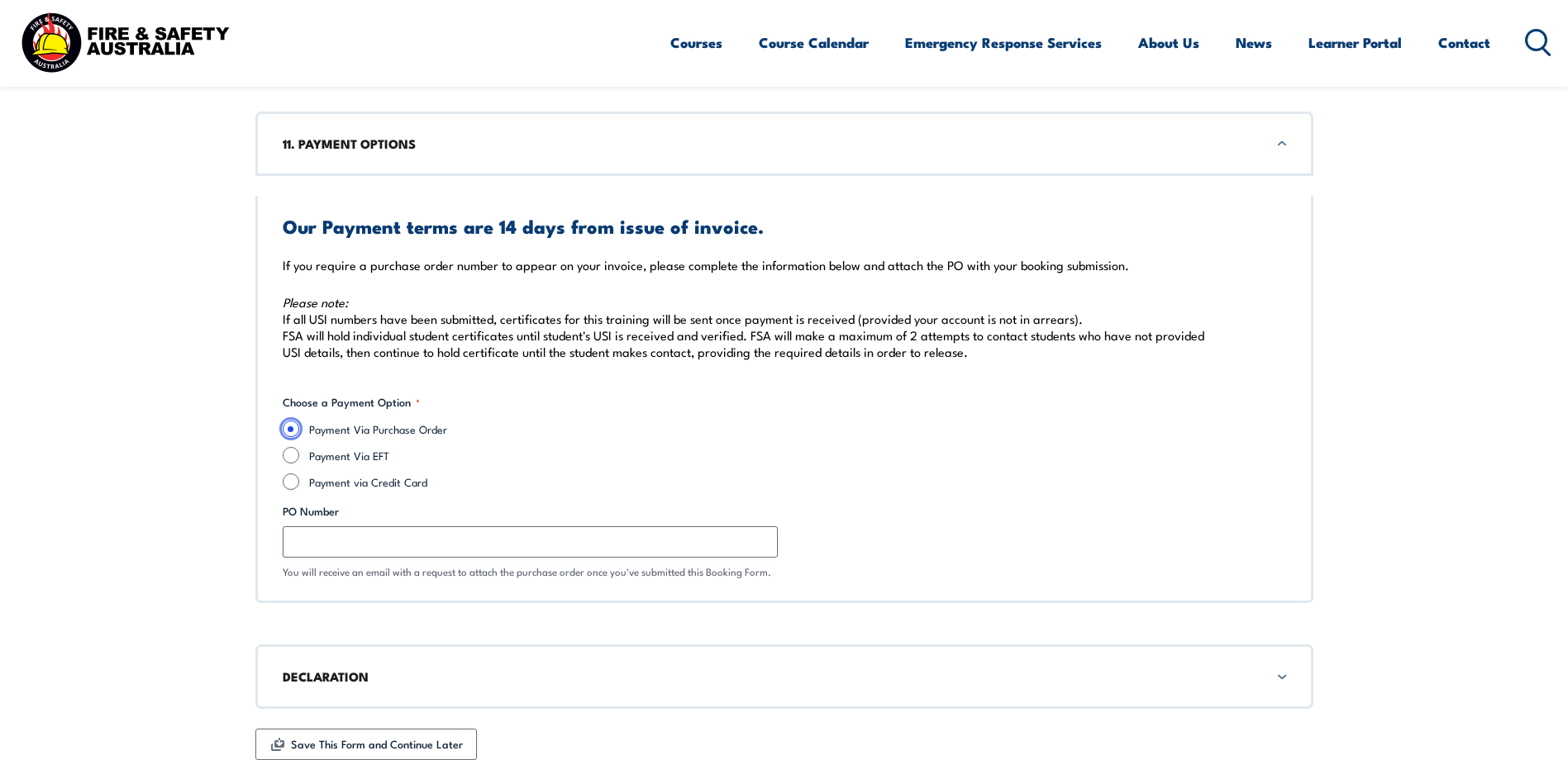 scroll, scrollTop: 5352, scrollLeft: 0, axis: vertical 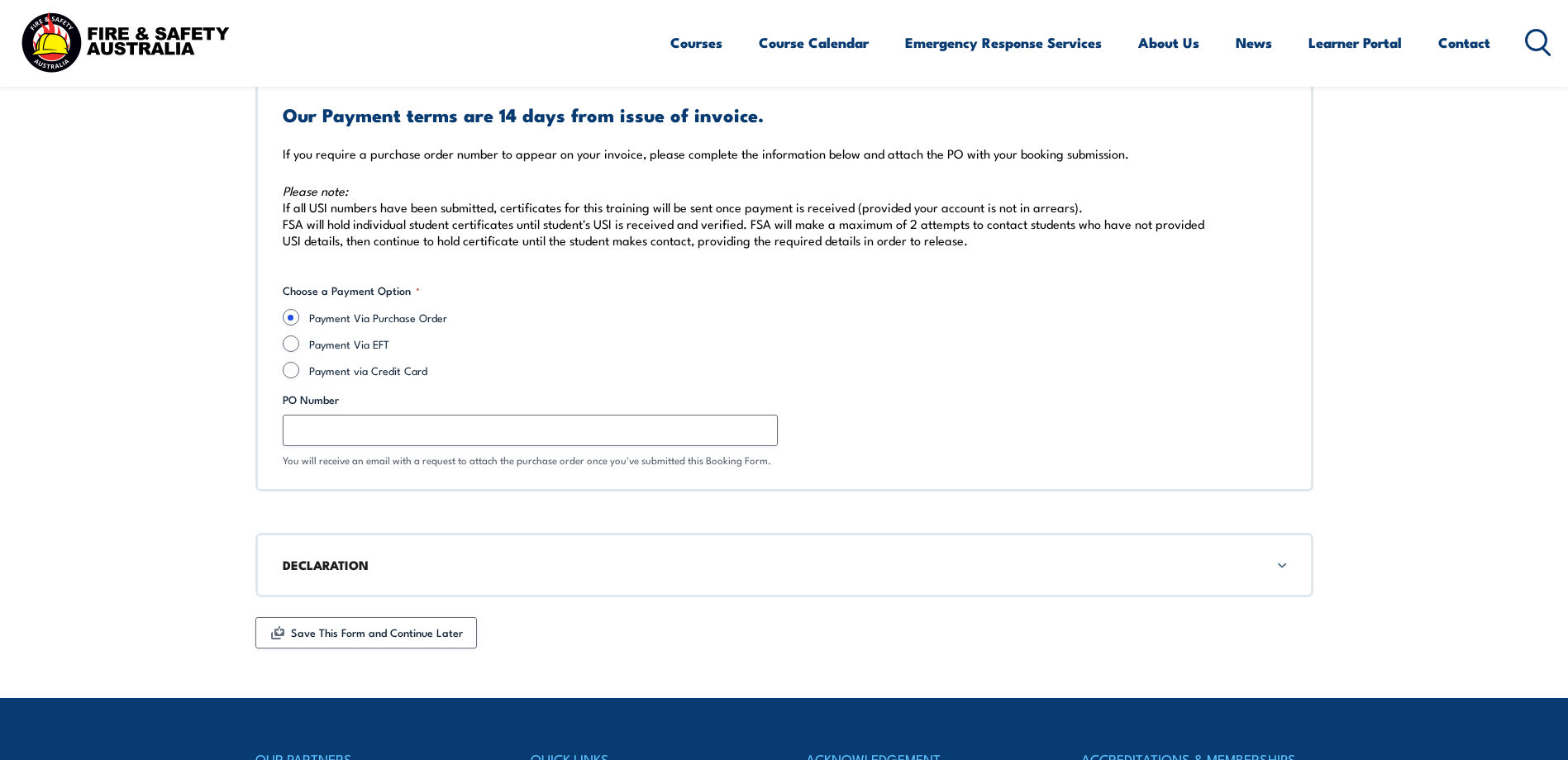click on "DECLARATION" at bounding box center (784, 565) 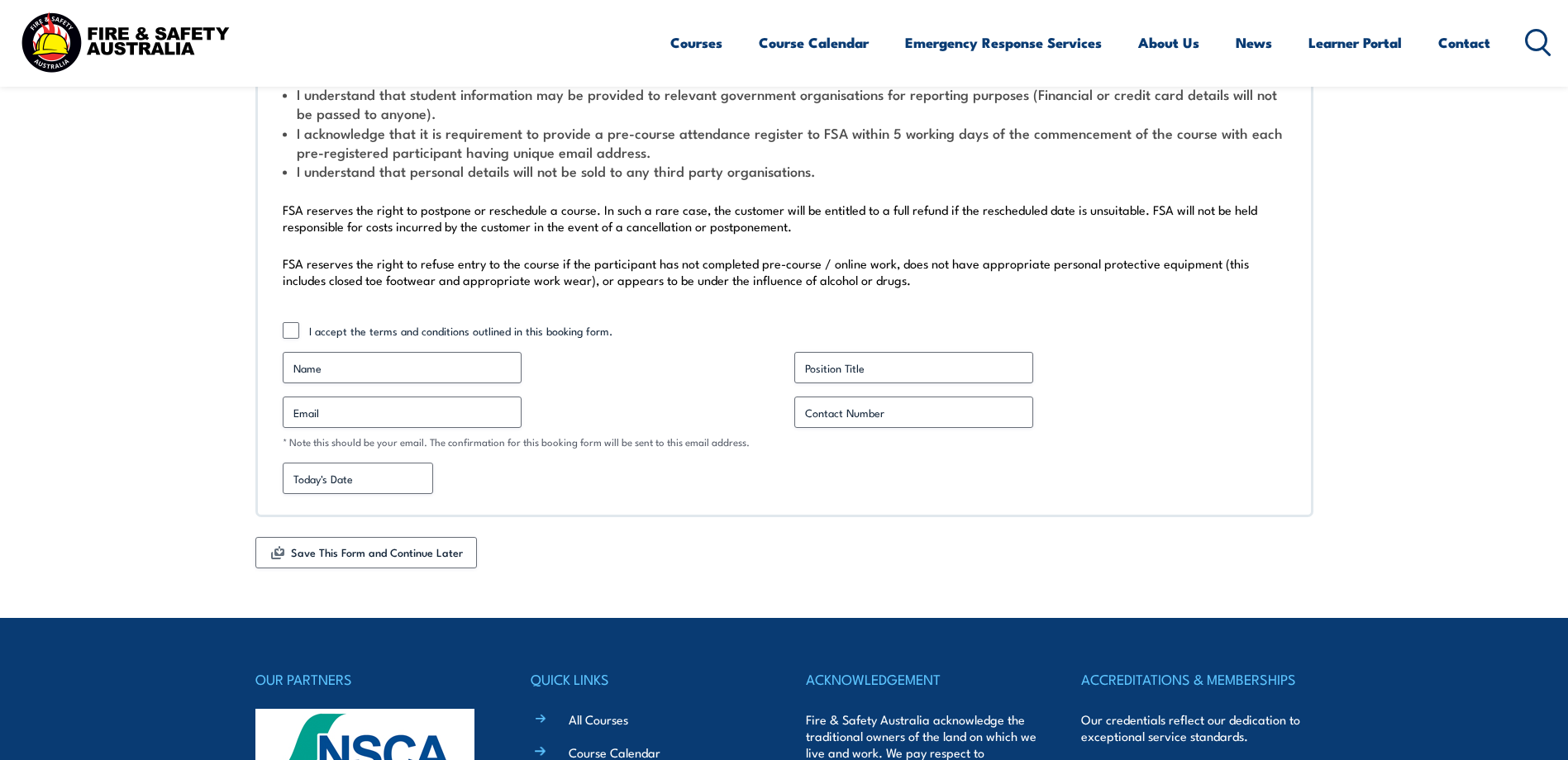 scroll, scrollTop: 6088, scrollLeft: 0, axis: vertical 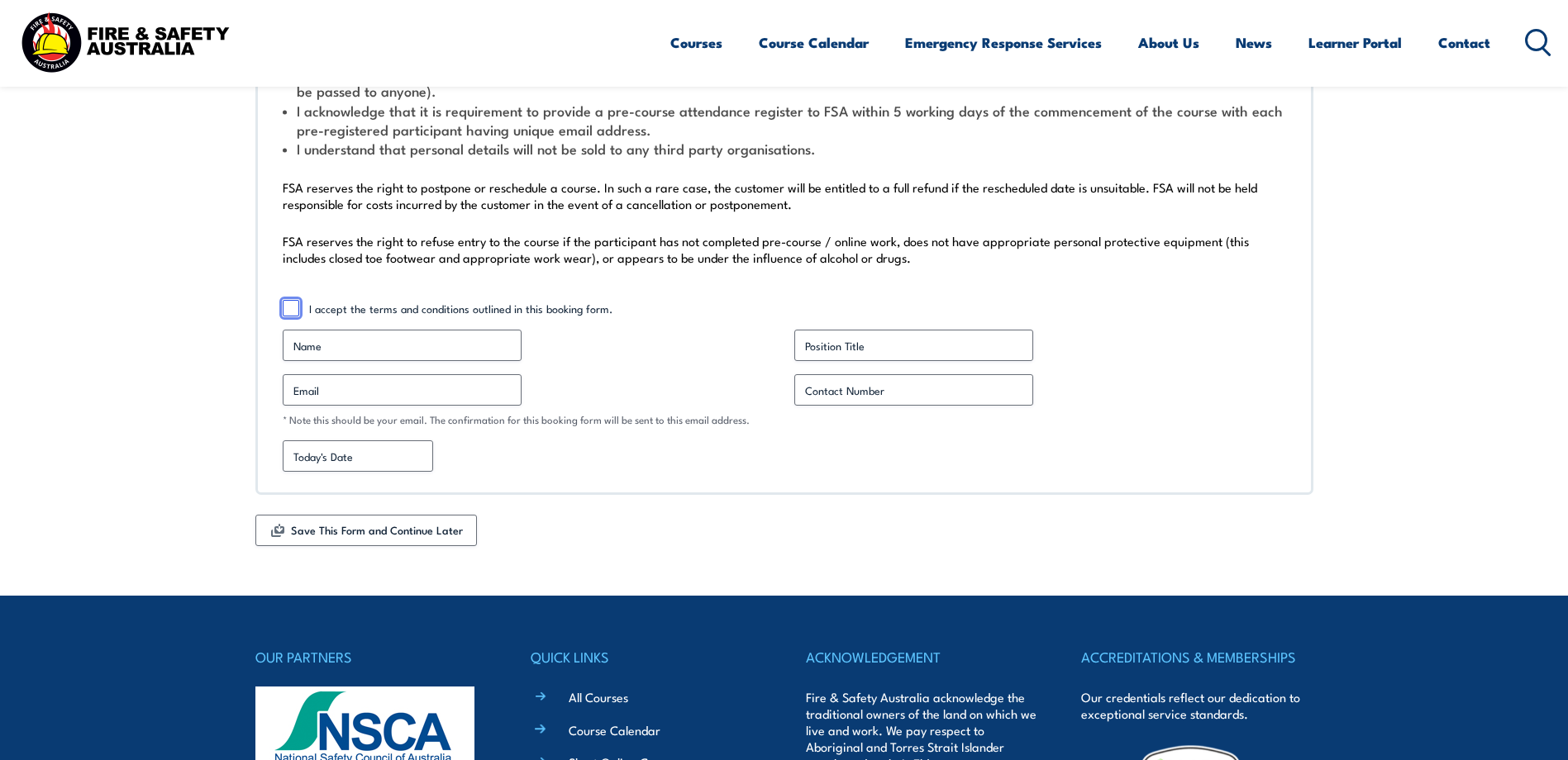 click on "I accept the terms and conditions outlined in this booking form." at bounding box center [291, 308] 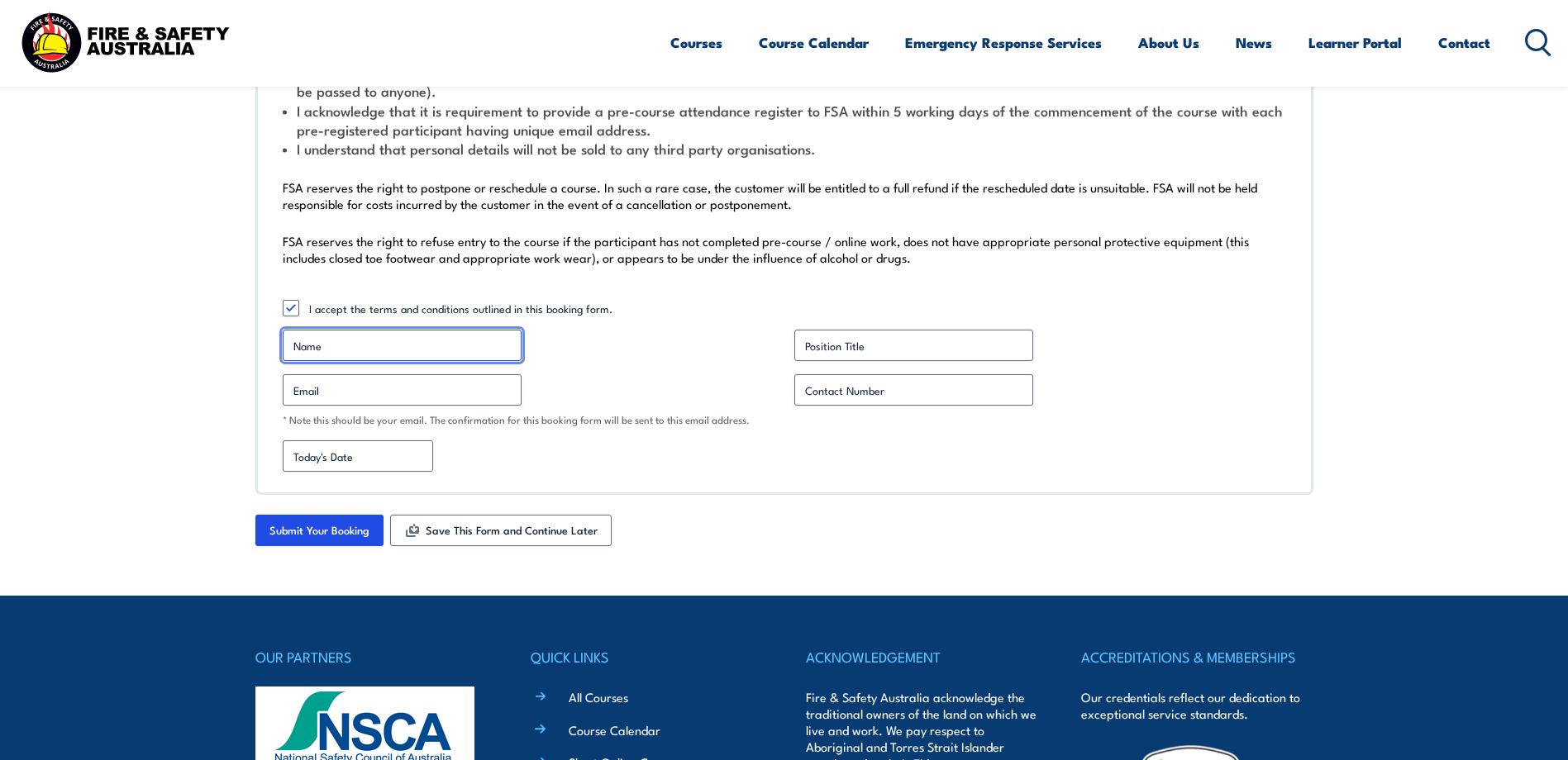 click on "Name *" at bounding box center (402, 345) 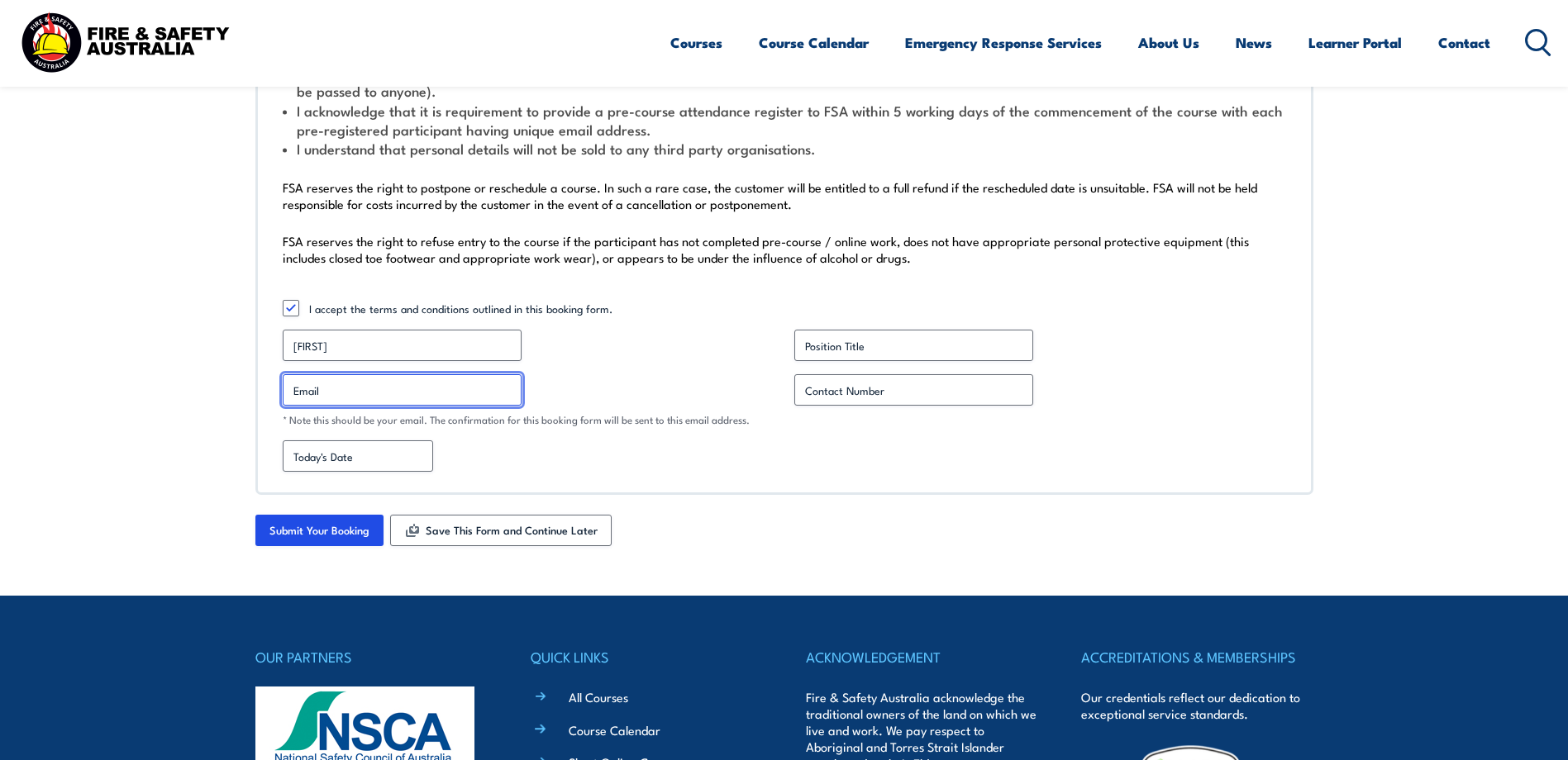 type on "hr@[DOMAIN].com.au" 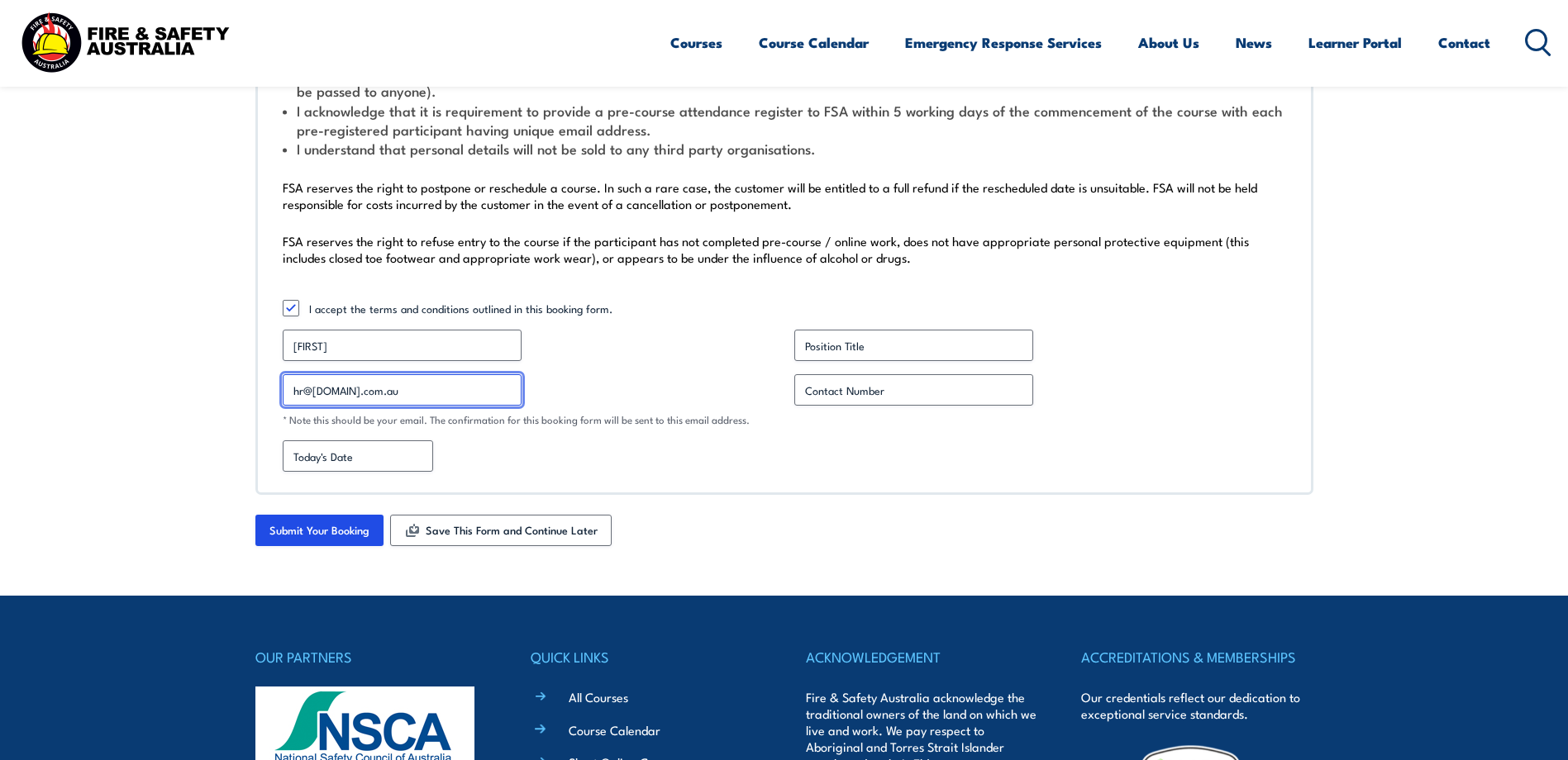 type on "[PHONE]" 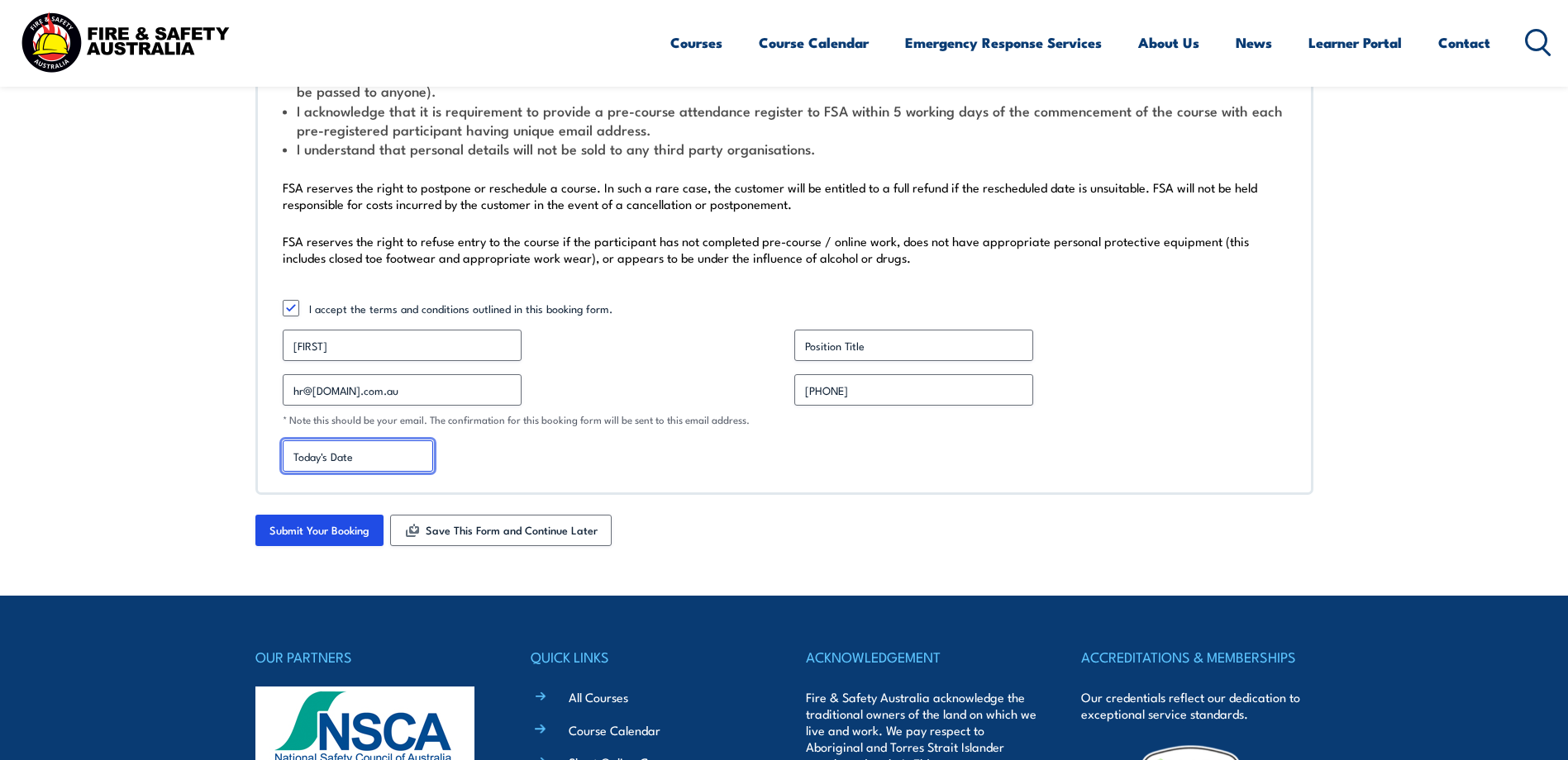 click on "Today's Date" at bounding box center [358, 456] 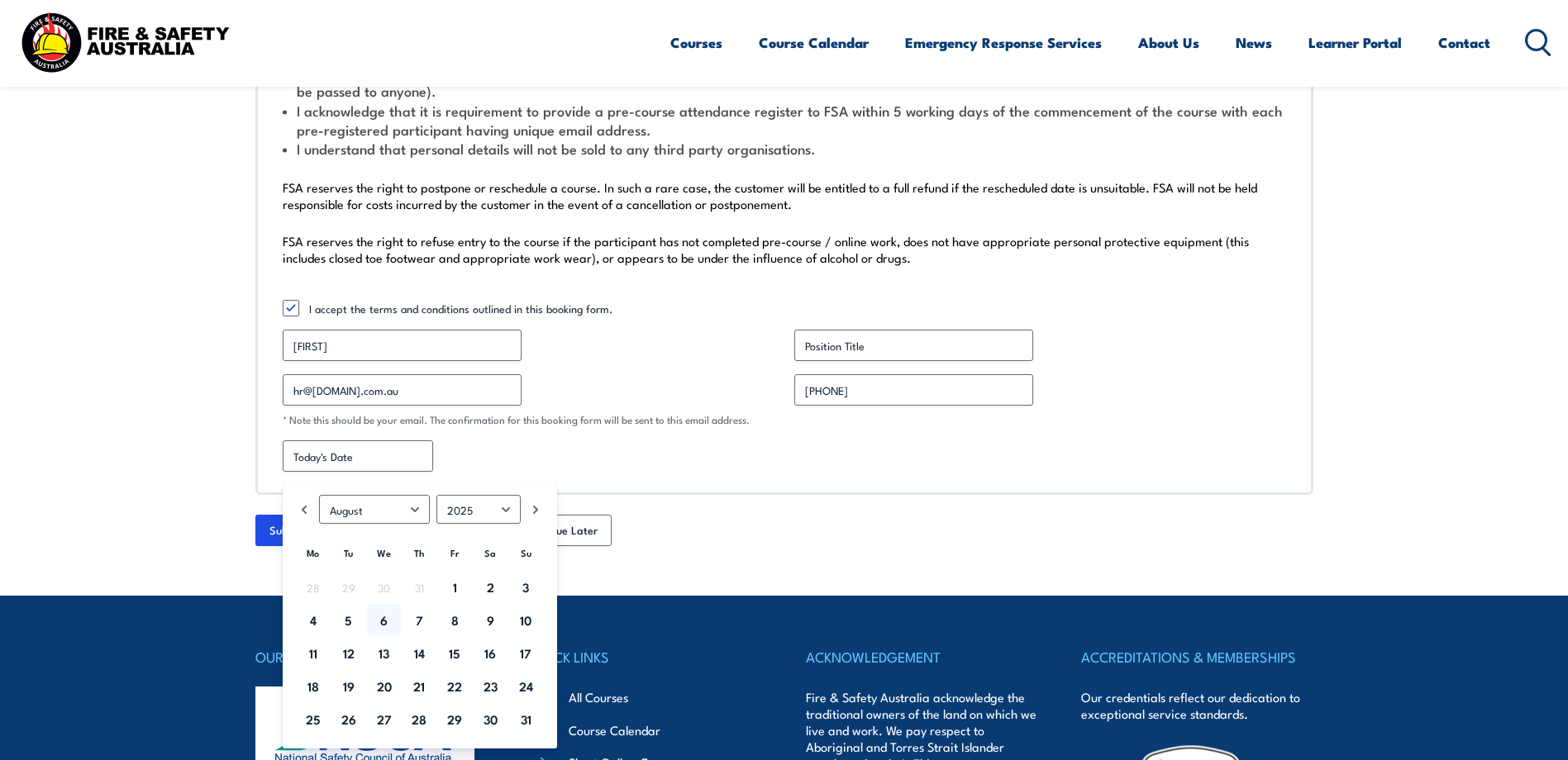 click on "1. COURSE INFORMATION- Office Use Only Are these courses accredited?
Yes
No
A mix of both
Course(s) required (Accredited) Fire Extinguisher Training onsite - August 25  - 2 x sessions 1 X AM 7.30AM  and 1 X PM @$2150 INCL GST  ( Max 15 participants per session )
Fire Extinguisher Training onsite - August 26 -  1 x  AM session @$1950 INCL GST   ( Max 15 participants per session) Course(s) required (Non-Accredited) Travel/accommodation costs & requirements n/a Quoted total EX GST (course + travel/accommodation) * $4100 incl GST Number of sessions required * 3 SESSIONS Quote issued by Other [FIRST] [LAST] [FIRST] [LAST] [FIRST] [LAST] [FIRST] [LAST] [FIRST] [LAST] [FIRST] [LAST] [FIRST] [LAST] [FIRST] [LAST] [FIRST] [LAST] Who requested the quote? * Section Break This field is hidden when viewing the form Booker section completed
Completed
2. Booking Details *" at bounding box center (784, -2485) 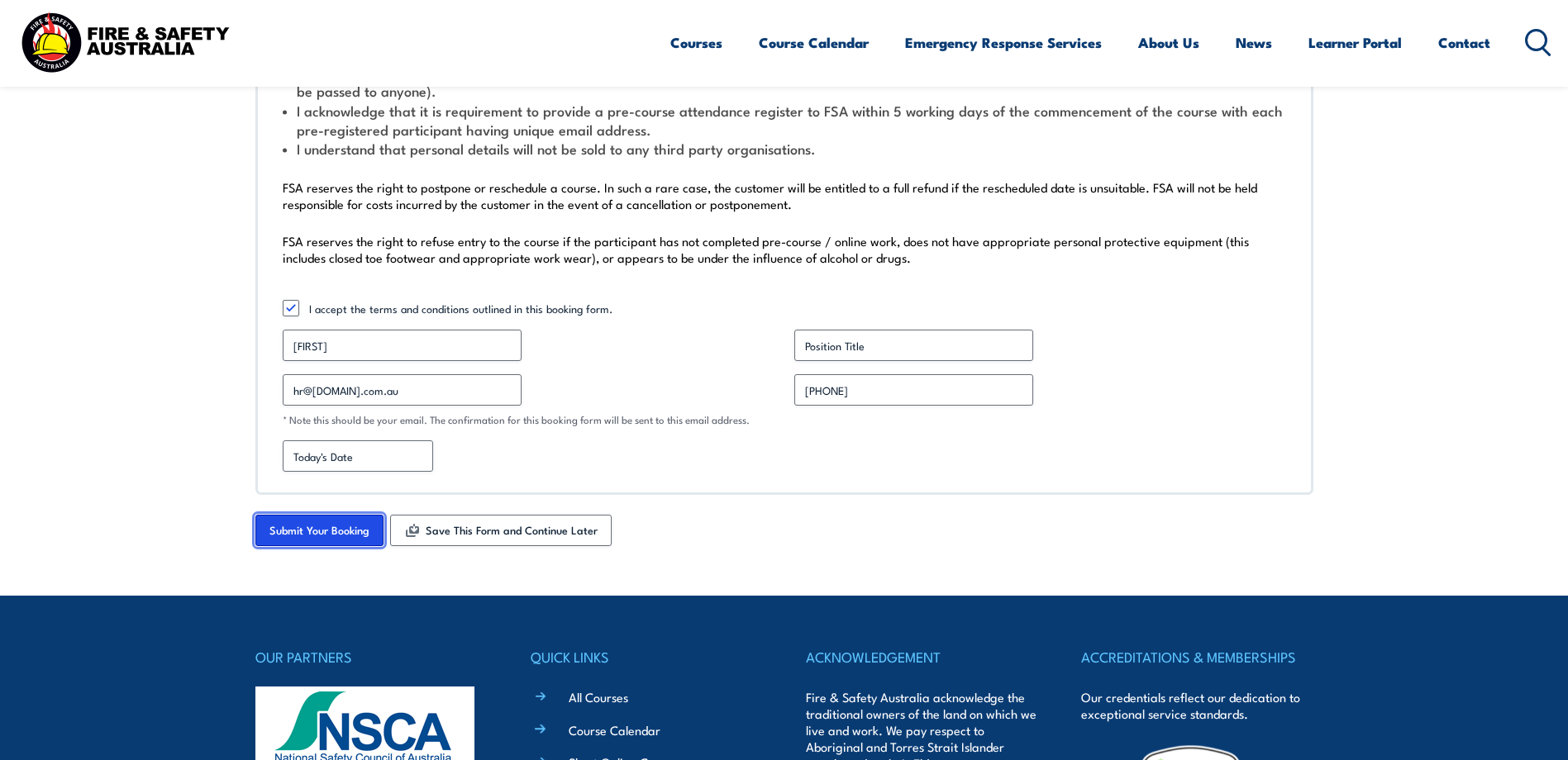click on "Submit Your Booking" at bounding box center [319, 530] 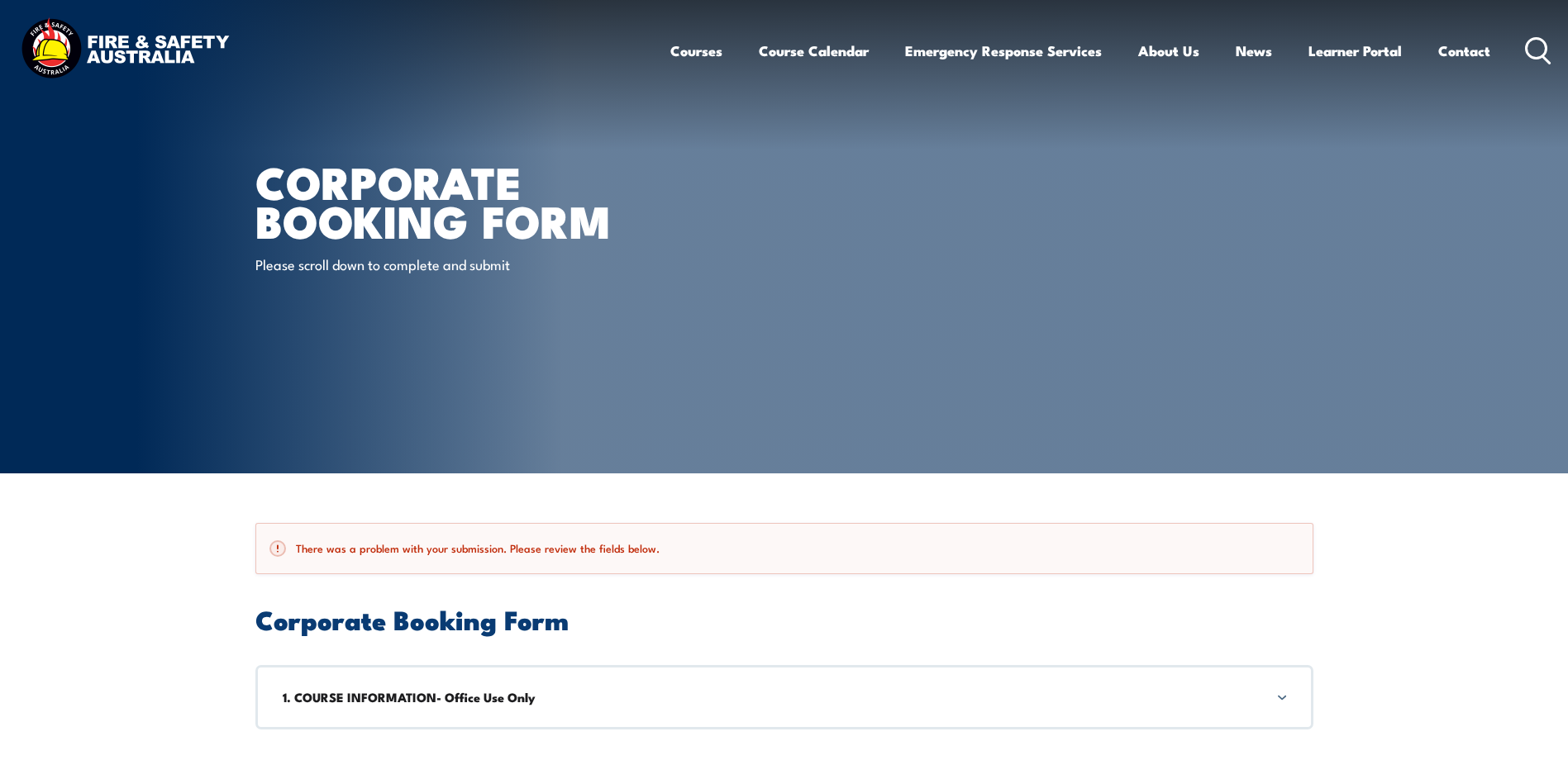 scroll, scrollTop: 0, scrollLeft: 0, axis: both 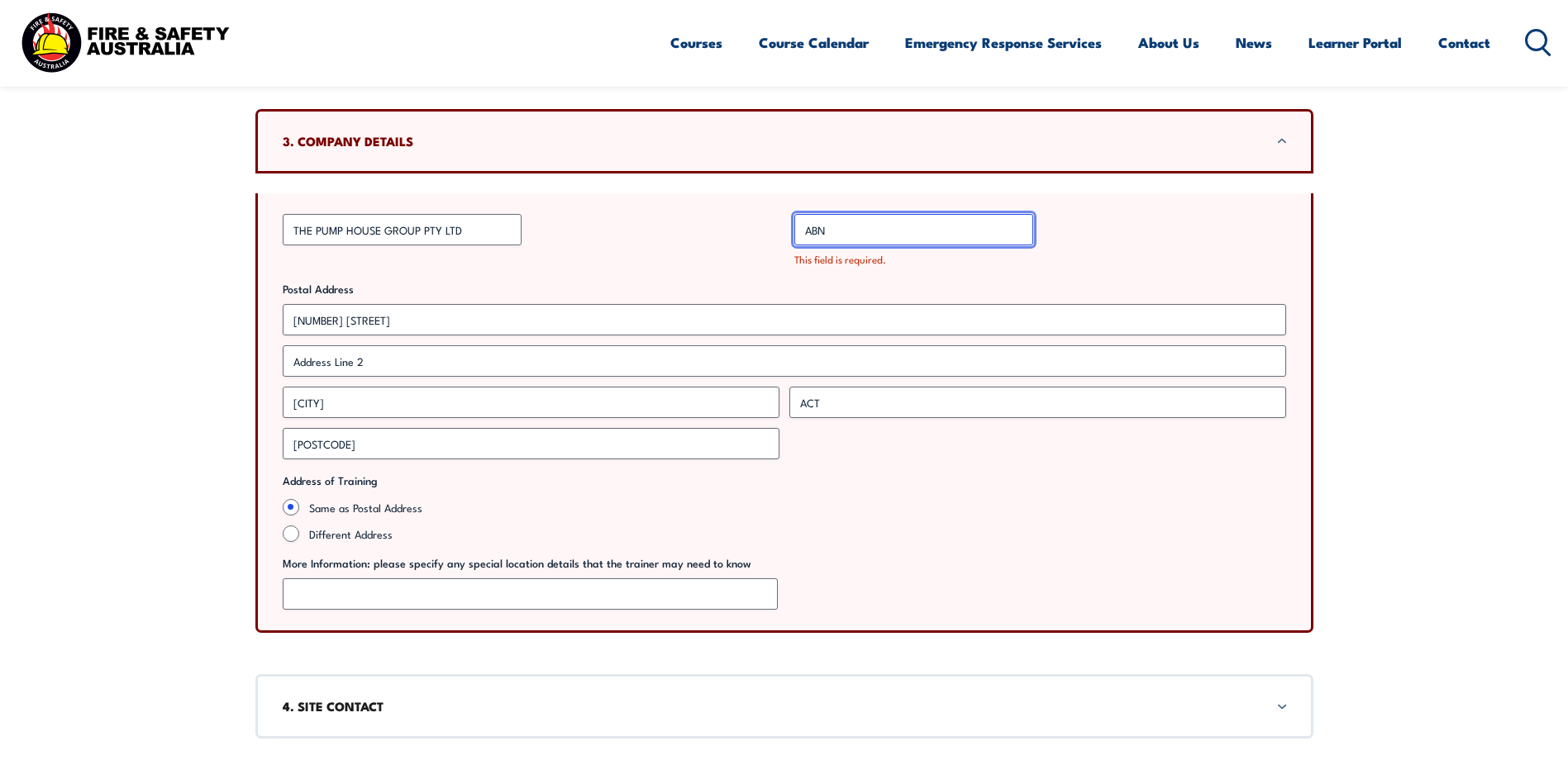 click on "ABN *" at bounding box center [913, 230] 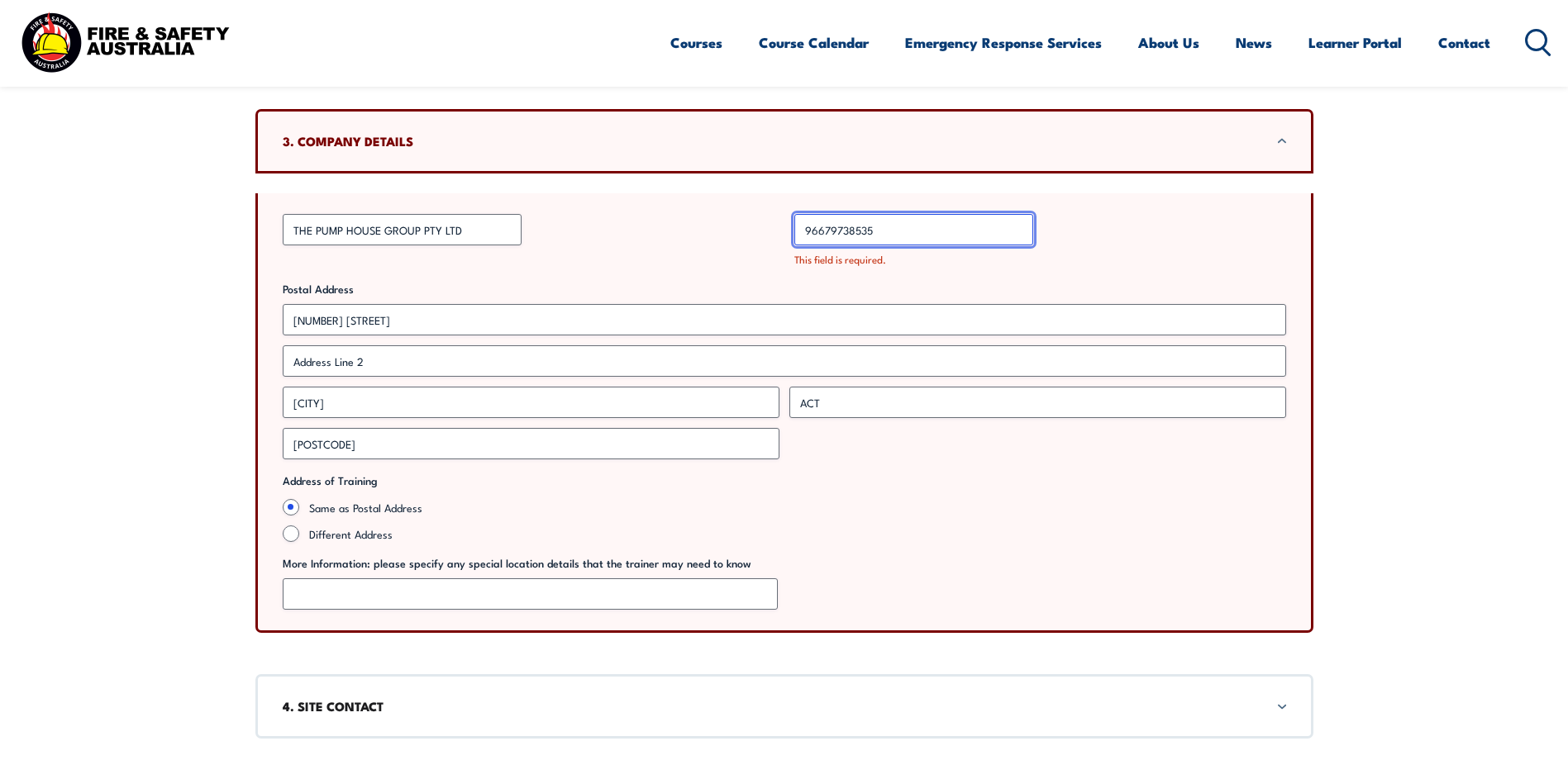 type on "96679738535" 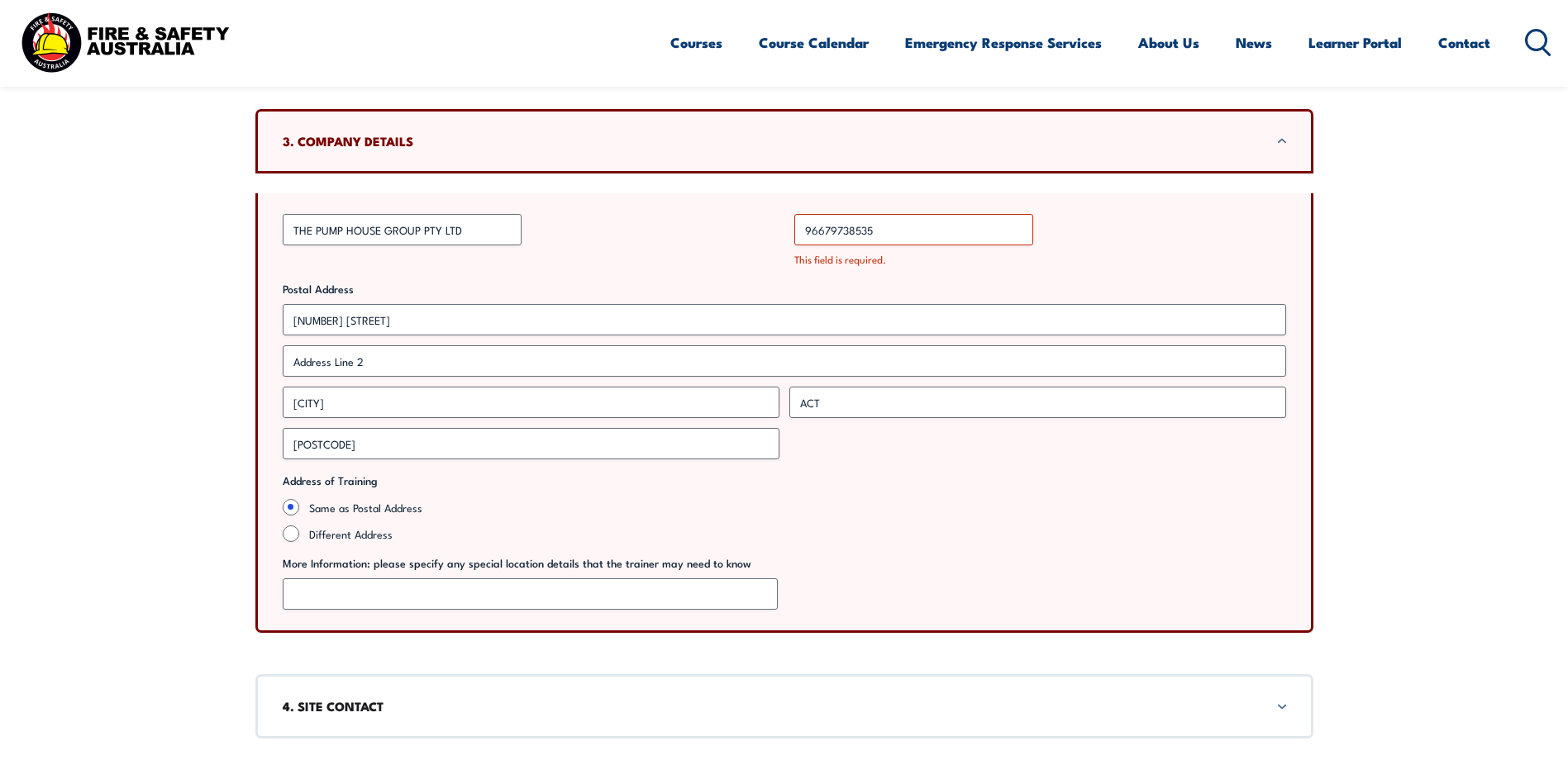 click on "There was a problem with your submission. Please review the fields below.
Corporate Booking Form
1. COURSE INFORMATION- Office Use Only Are these courses accredited?
Yes
No
A mix of both
Course(s) required (Accredited) Fire Extinguisher Training onsite - August 25  - 2 x sessions 1 X AM 7.30AM  and 1 X PM @$2150 INCL GST  ( Max 15 participants per session )
Fire Extinguisher Training onsite - August 26 -  1 x  AM session @$1950 INCL GST   ( Max 15 participants per session) Course(s) required (Non-Accredited) Travel/accommodation costs & requirements n/a Quoted total EX GST (course + travel/accommodation) * $4100 incl GST Number of sessions required * 3 SESSIONS Quote issued by Other Chloe Kenwright Sheldon Alcantara Rob Daniels *
*" at bounding box center (784, 1019) 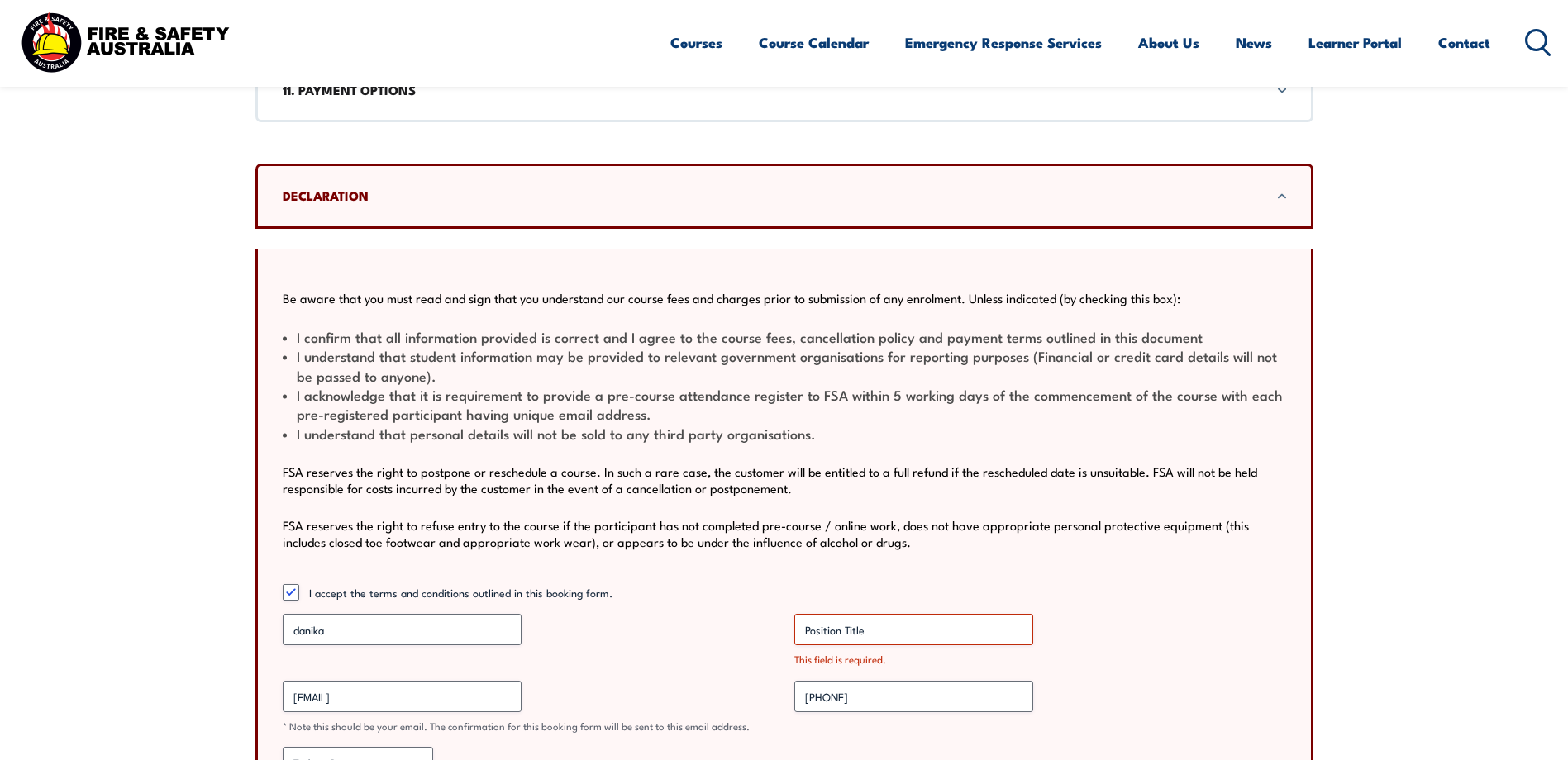 scroll, scrollTop: 2396, scrollLeft: 0, axis: vertical 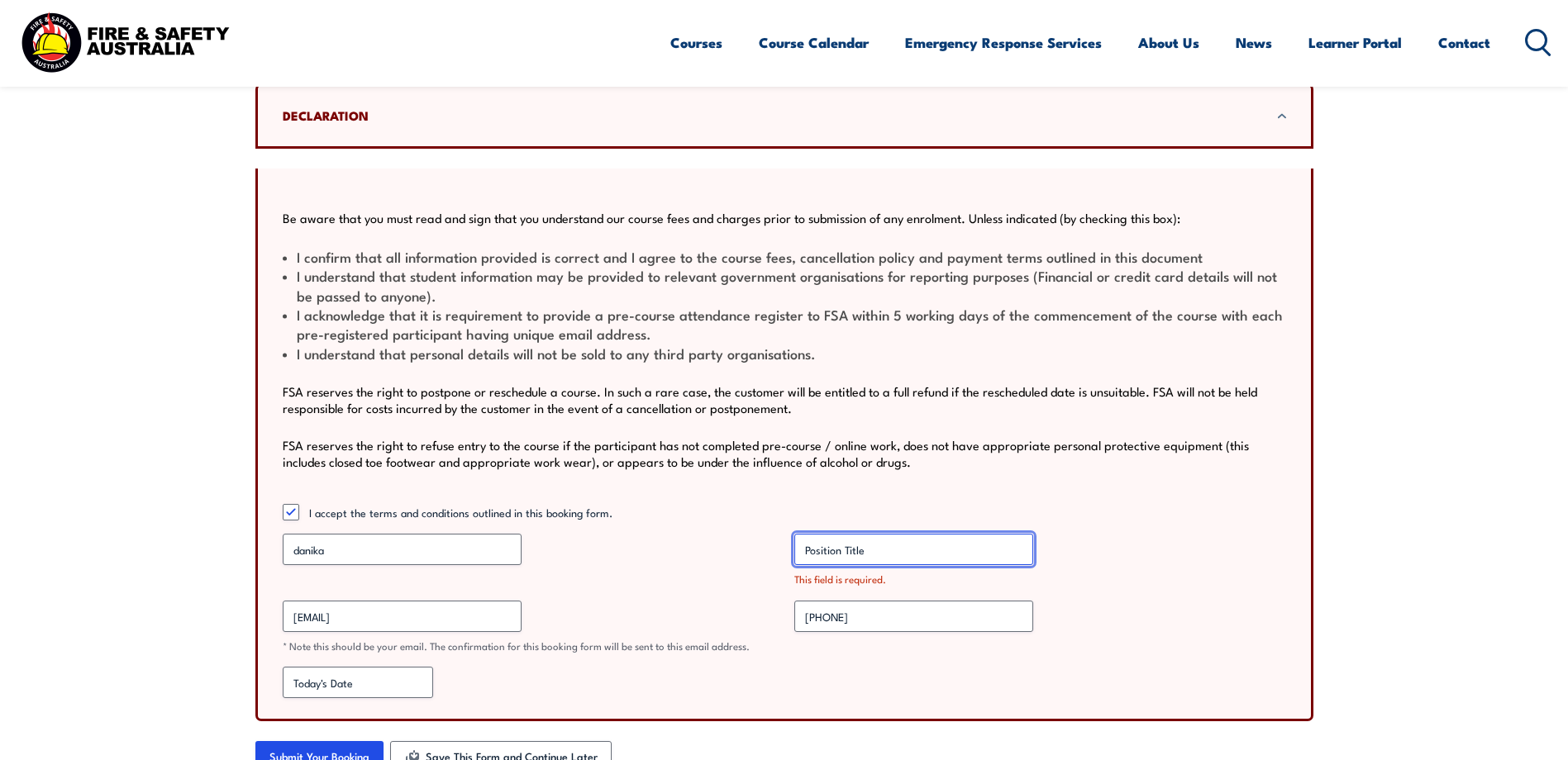 click on "Position Title *" at bounding box center (913, 549) 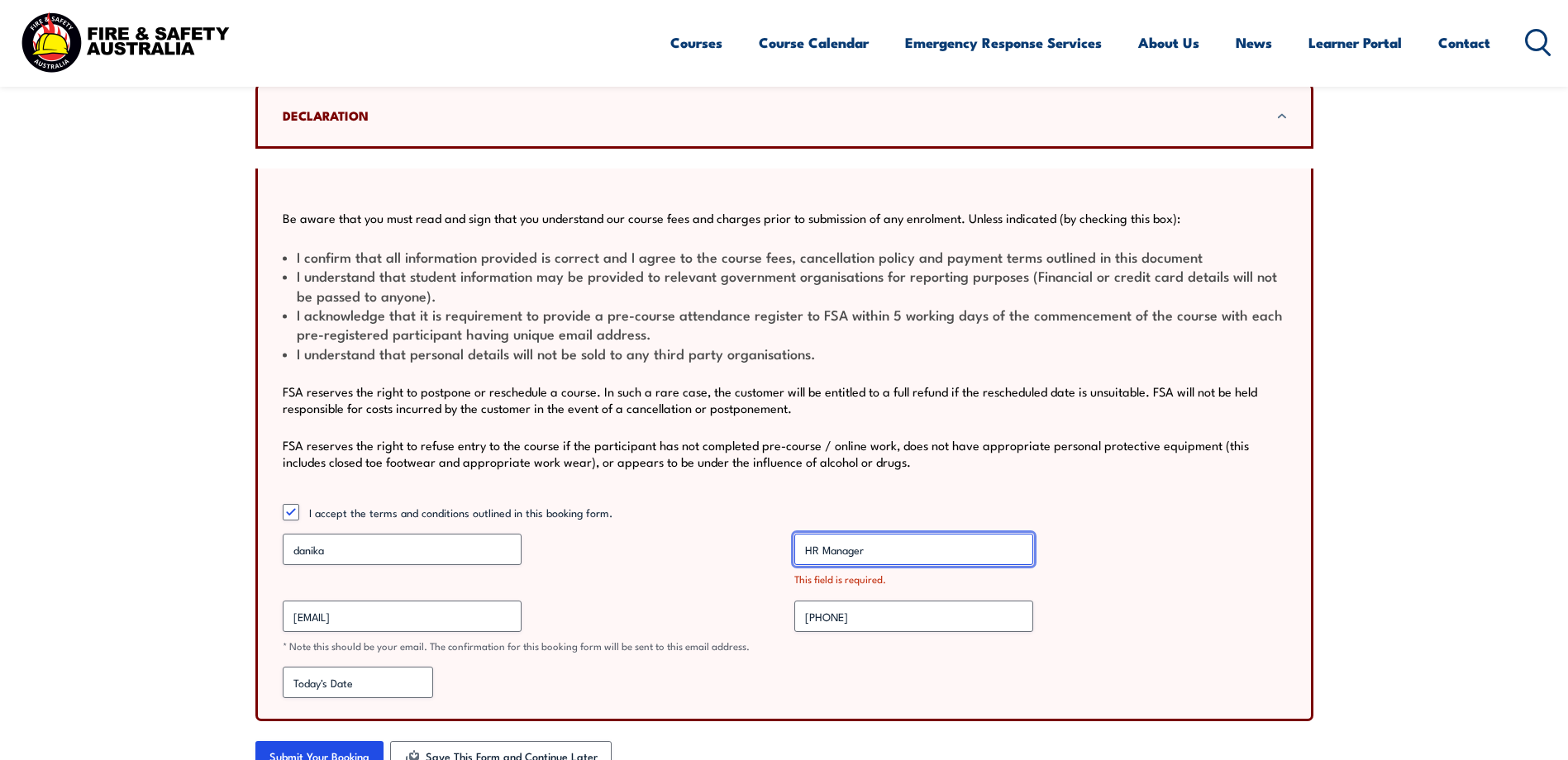type on "HR Manager" 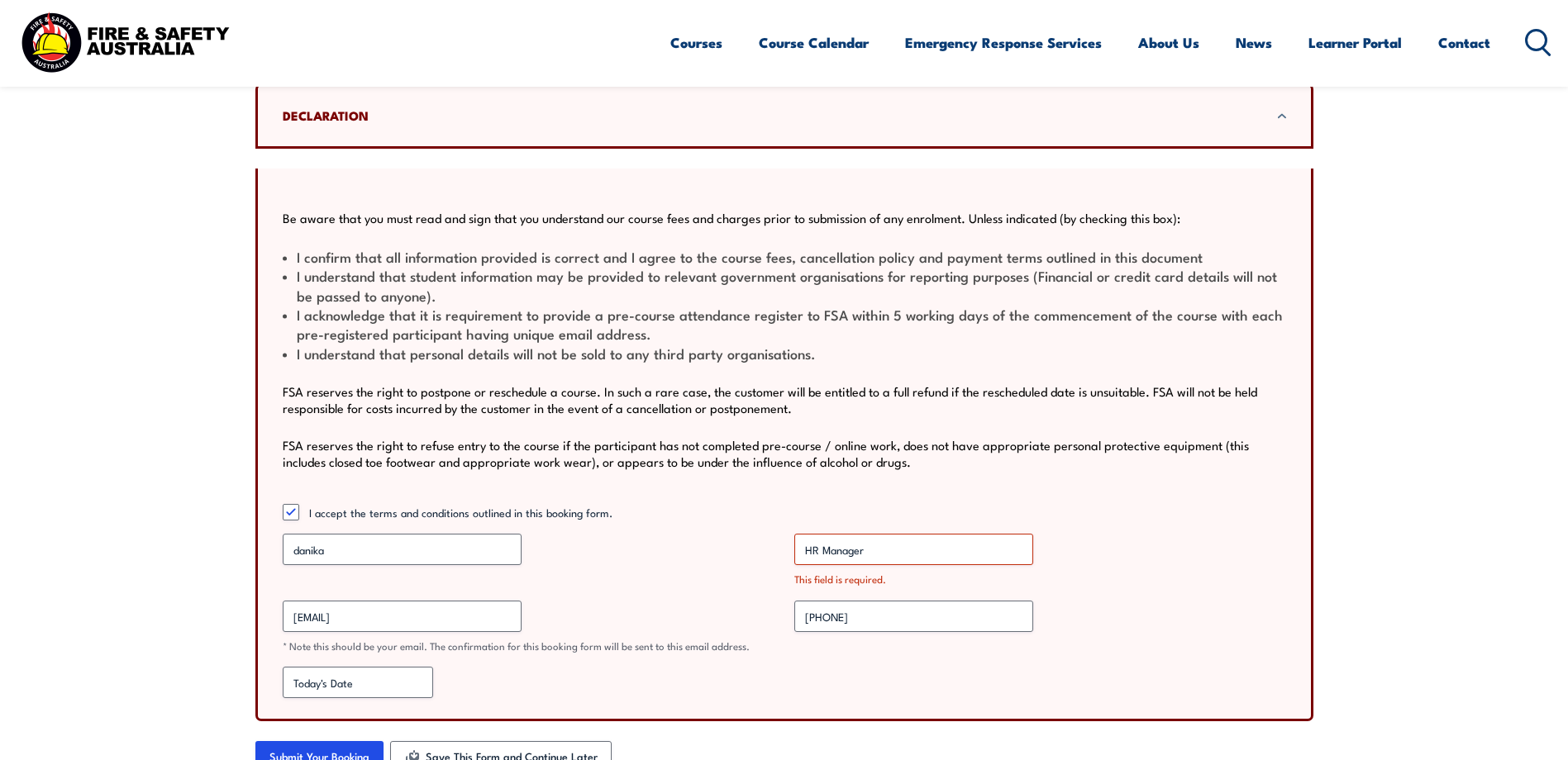 click on "There was a problem with your submission. Please review the fields below.
Corporate Booking Form
1. COURSE INFORMATION- Office Use Only Are these courses accredited?
Yes
No
A mix of both
Course(s) required (Accredited) Fire Extinguisher Training onsite - August 25  - 2 x sessions 1 X AM 7.30AM  and 1 X PM @$2150 INCL GST  ( Max 15 participants per session )
Fire Extinguisher Training onsite - August 26 -  1 x  AM session @$1950 INCL GST   ( Max 15 participants per session) Course(s) required (Non-Accredited) Travel/accommodation costs & requirements n/a Quoted total EX GST (course + travel/accommodation) * $4100 incl GST Number of sessions required * 3 SESSIONS Quote issued by Other Chloe Kenwright Sheldon Alcantara Rob Daniels *
*" at bounding box center (784, -550) 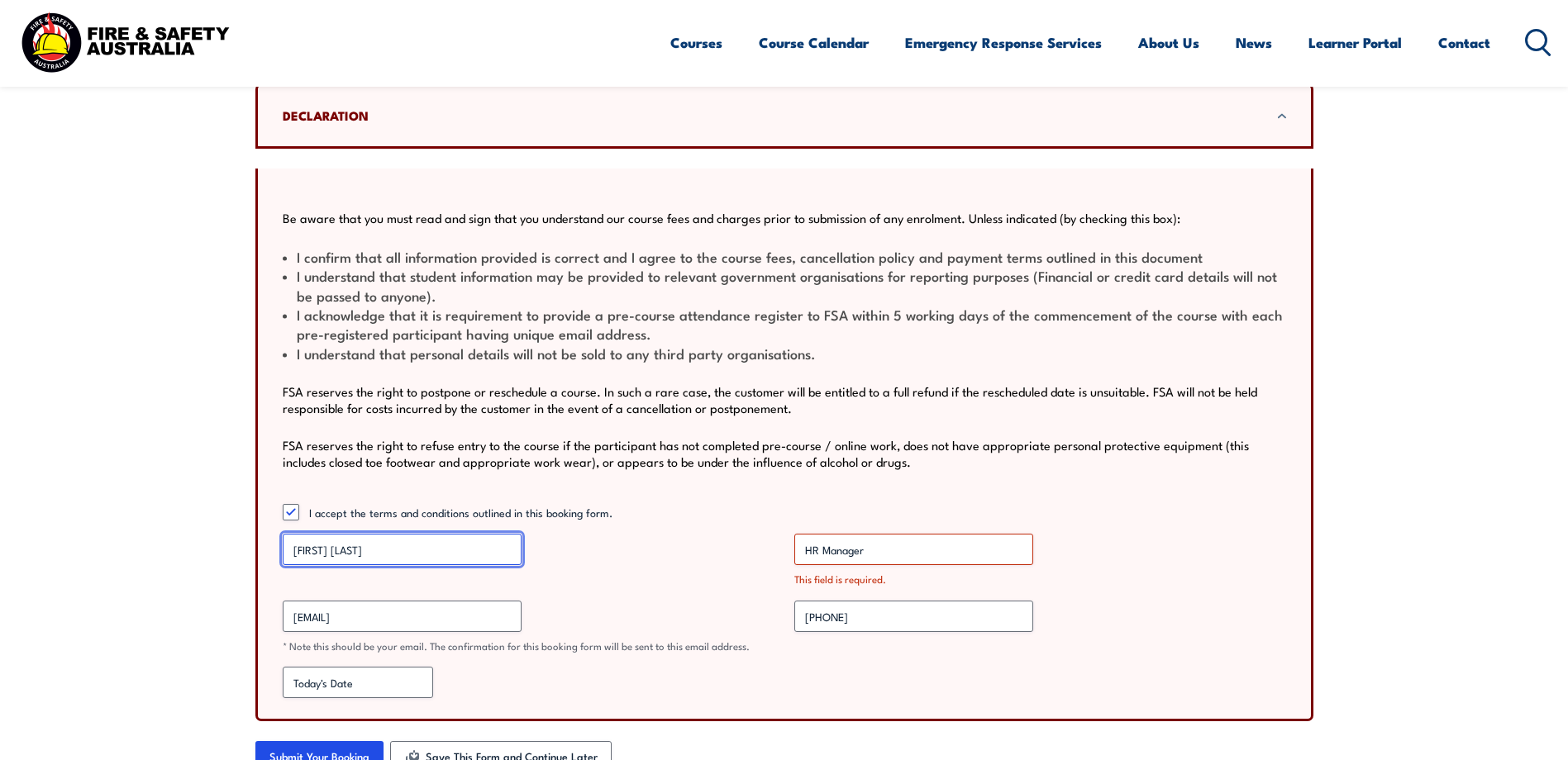type on "danika Grant" 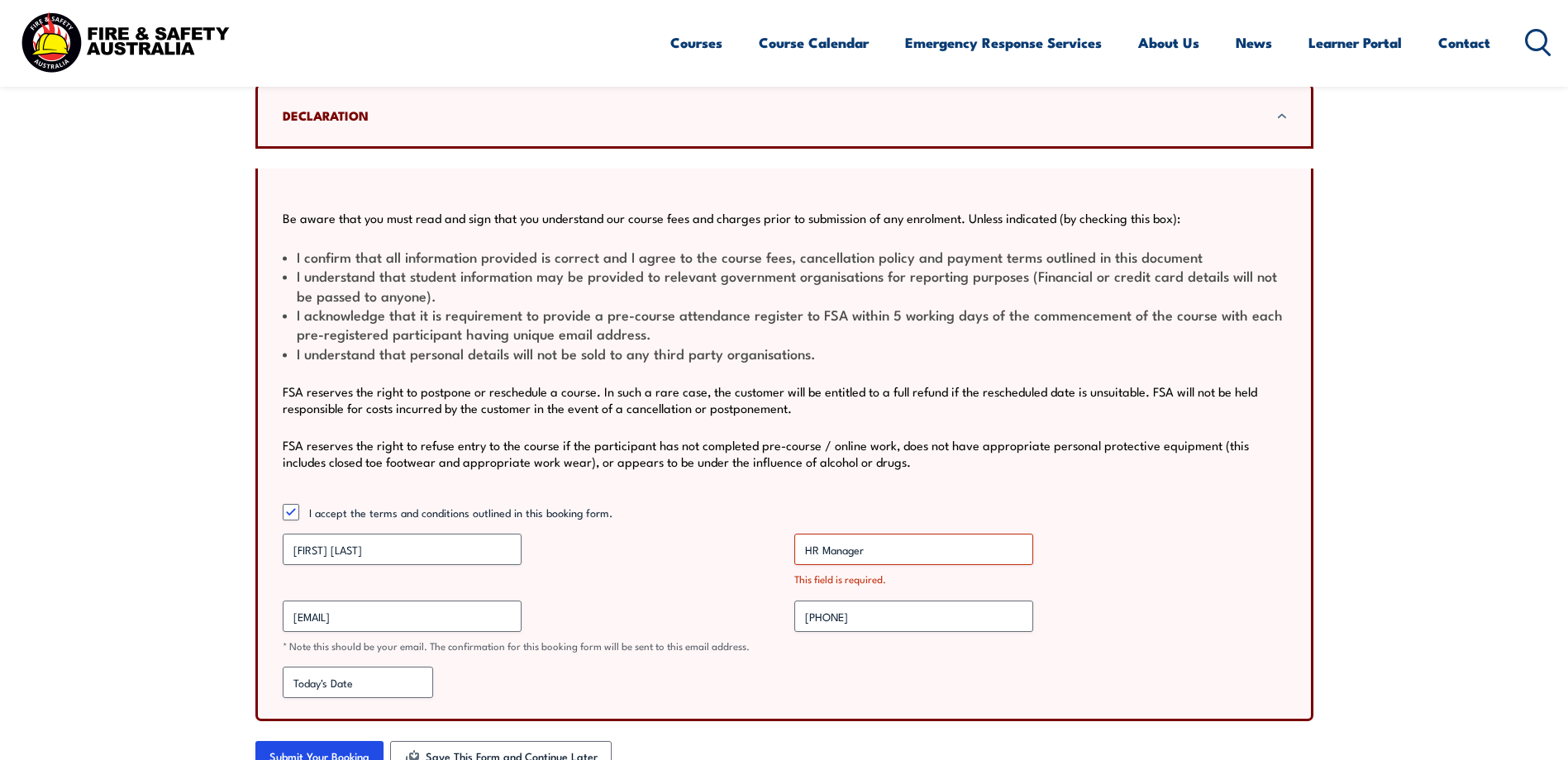 click on "Be aware that you must read and sign that you understand our course fees and charges prior to submission of any enrolment. Unless indicated (by checking this box):
I confirm that all information provided is correct and I agree to the course fees, cancellation policy and payment terms outlined in this document
I understand that student information may be provided to relevant government organisations for reporting purposes (Financial or credit card details will not be passed to anyone).
I acknowledge that it is requirement to provide a pre-course attendance register to FSA within 5 working days of the commencement of the course with each pre-registered participant having unique email address.
I understand that personal details will not be sold to any third party organisations.
Accept payment T&C *
I accept the terms and conditions outlined in this booking form.
Name * danika Grant Position Title * HR Manager This field is required. Email * hr@thepumphouse.com.au *" at bounding box center (784, 445) 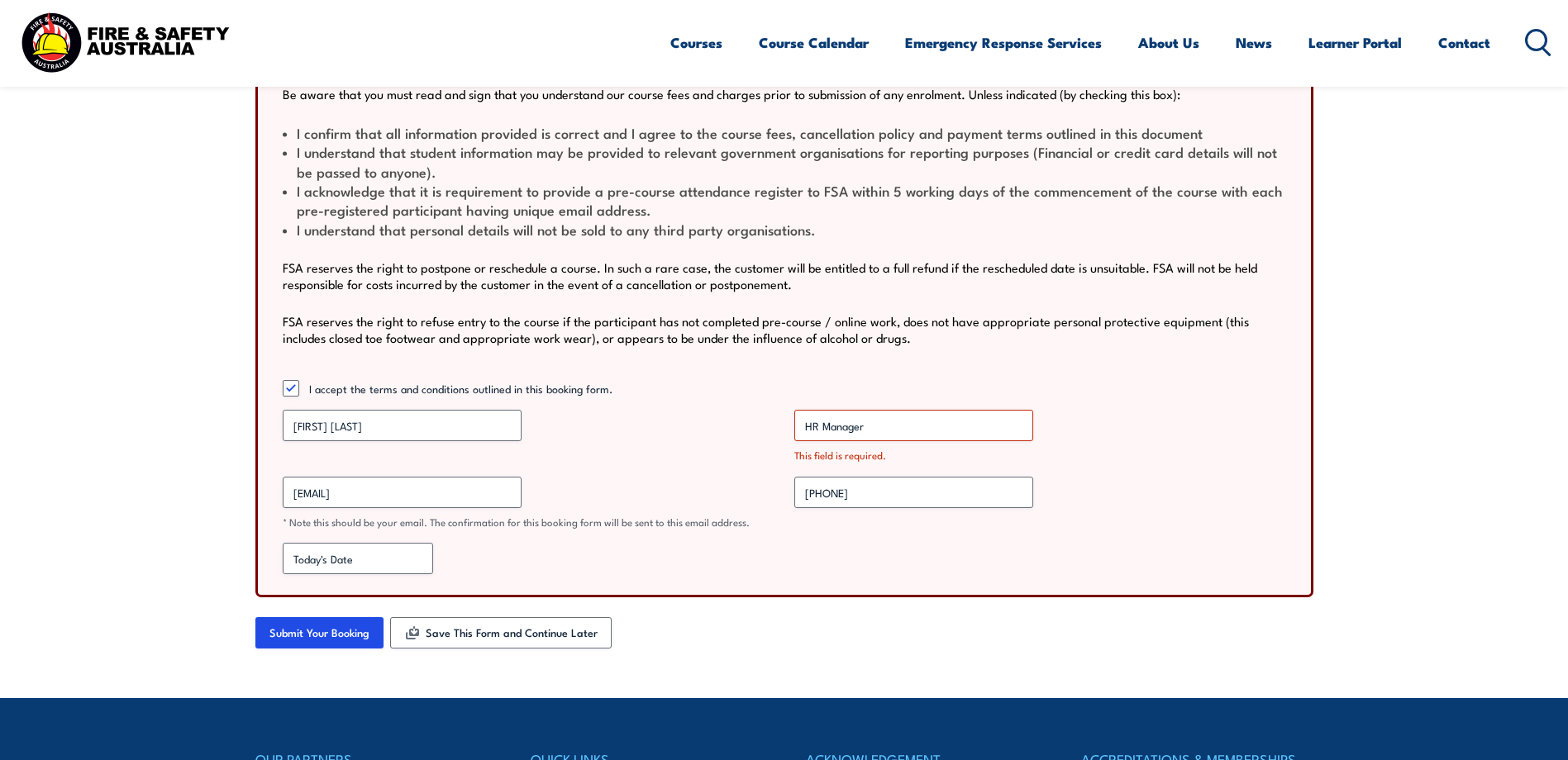 scroll, scrollTop: 2891, scrollLeft: 0, axis: vertical 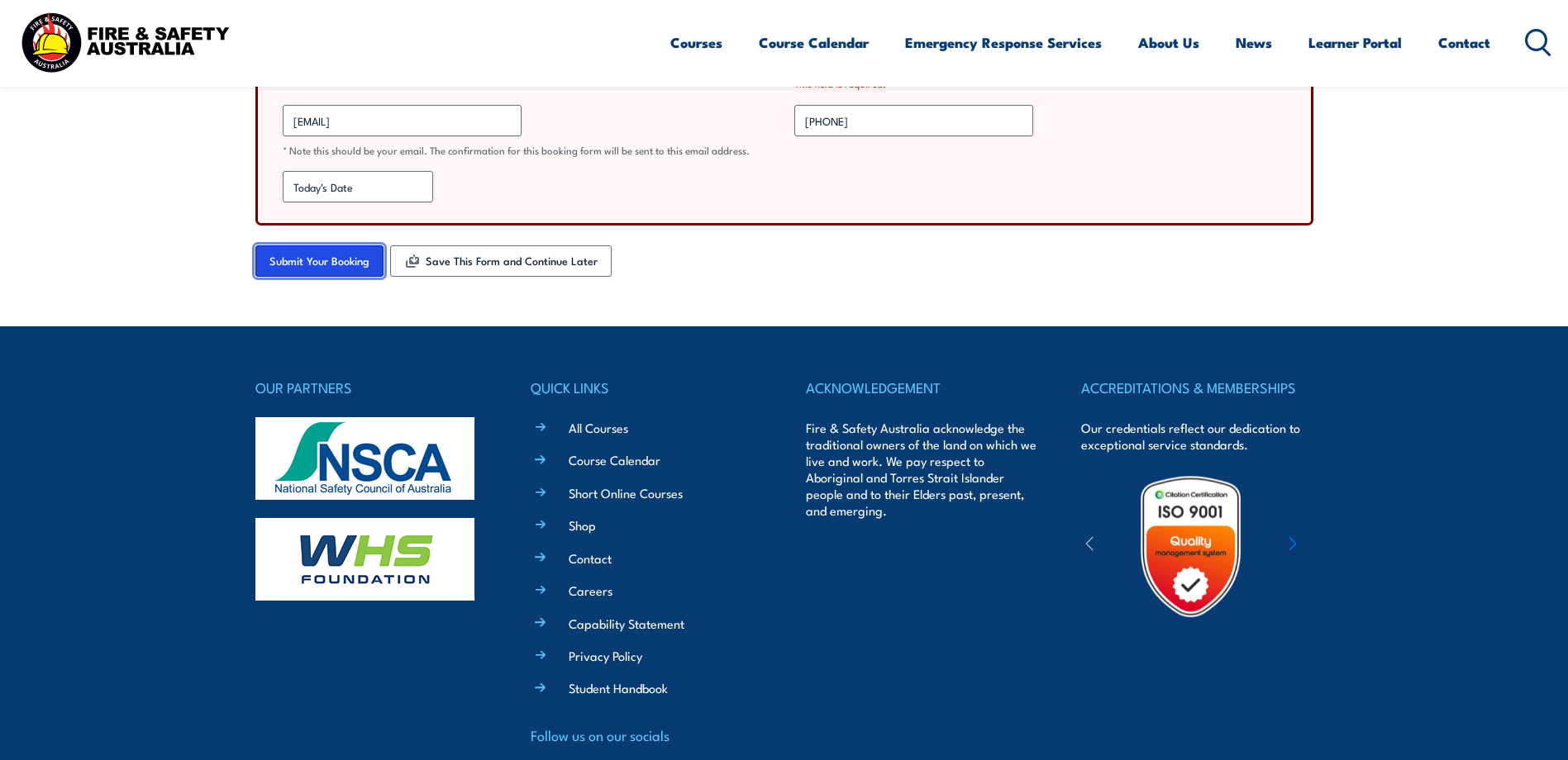 click on "Submit Your Booking" at bounding box center (319, 261) 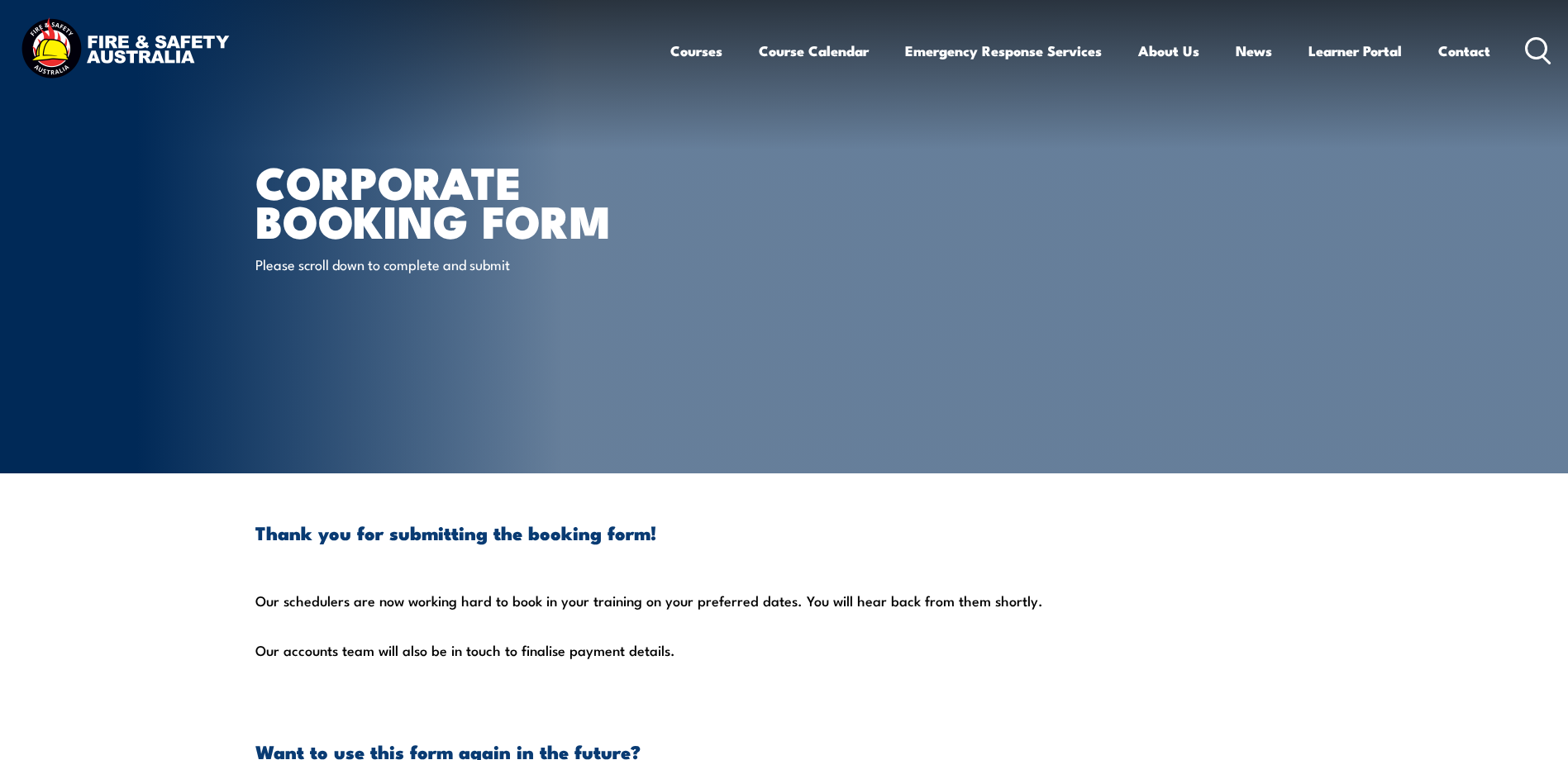 scroll, scrollTop: 0, scrollLeft: 0, axis: both 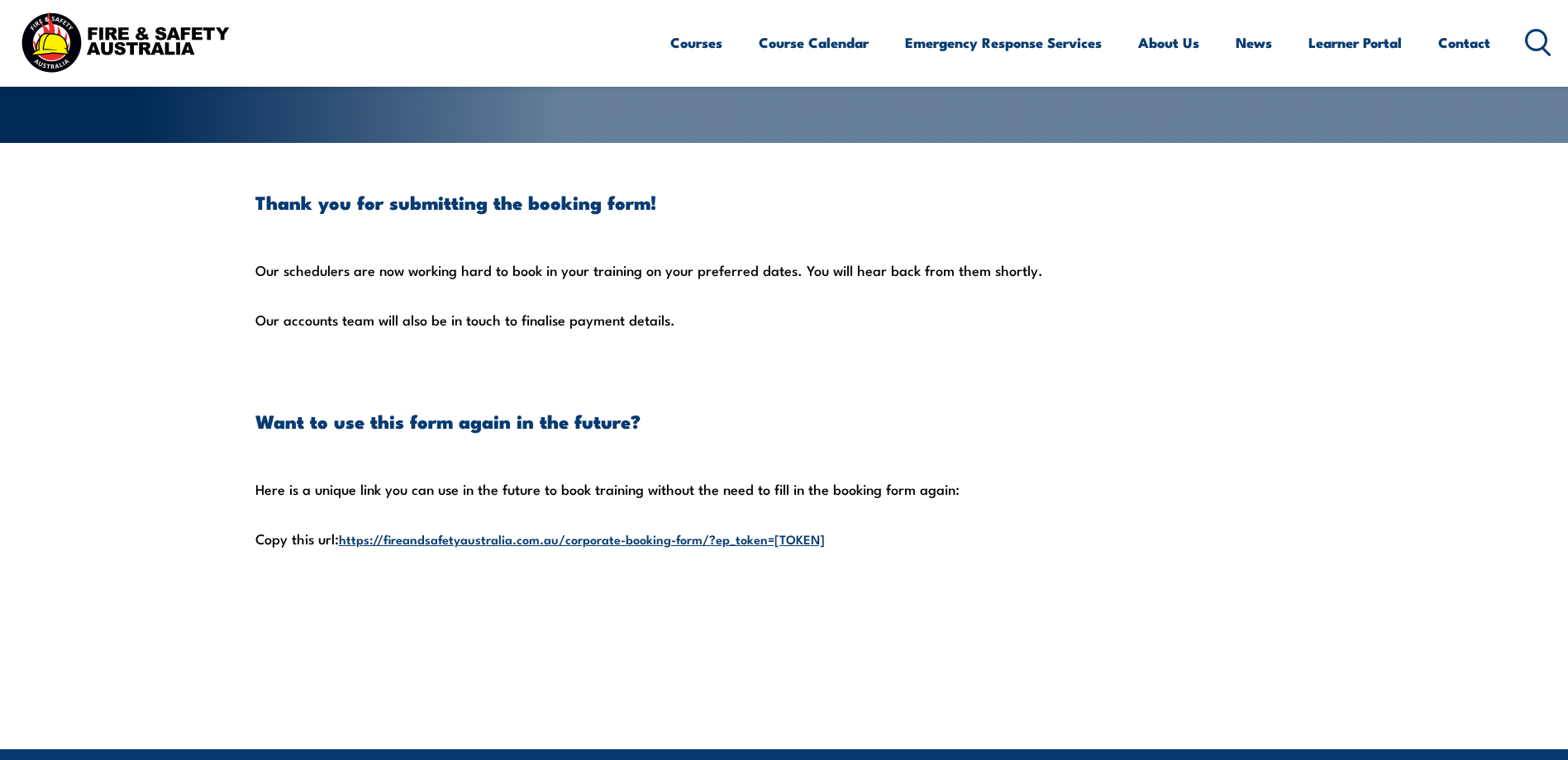 click on "Thank you for submitting the booking form!
Our schedulers are now working hard to book in your training on your preferred dates. You will hear back from them shortly.
Our accounts team will also be in touch to finalise payment details.
Want to use this form again in the future?
Here is a unique link you can use in the future to book training without the need to fill in the booking form again:
Copy this url:  https://fireandsafetyaustralia.com.au/corporate-booking-form/?ep_token=1b7e6faa01aa82d79539a931c163260d" at bounding box center [784, 446] 